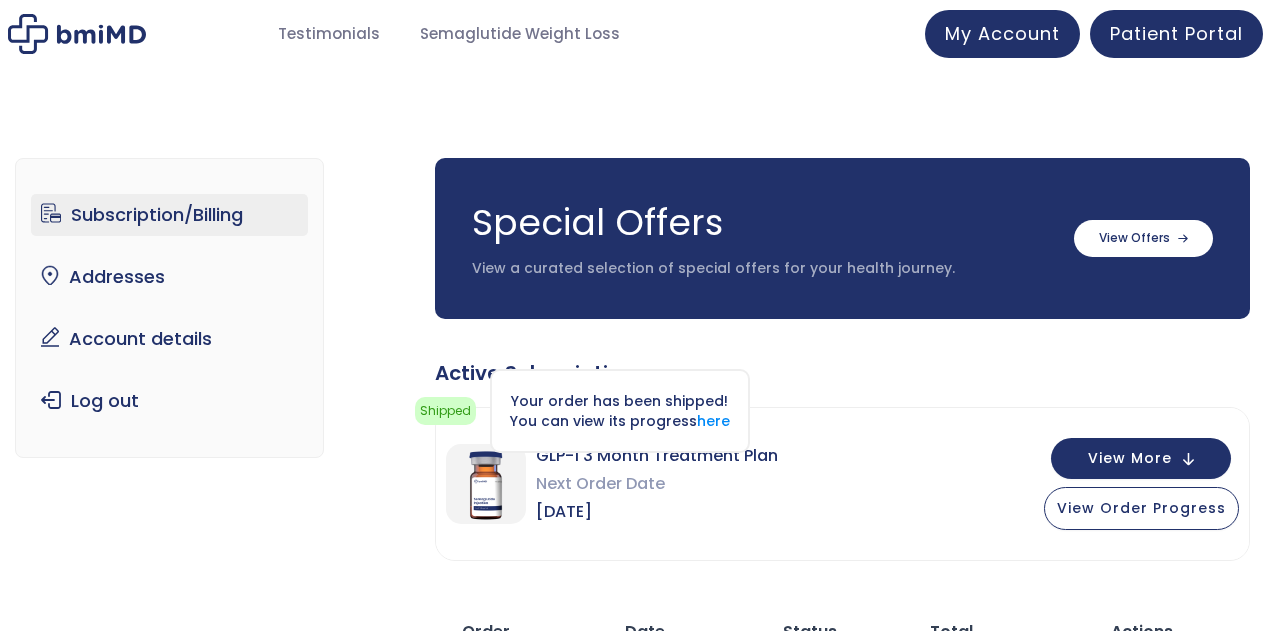 scroll, scrollTop: 0, scrollLeft: 0, axis: both 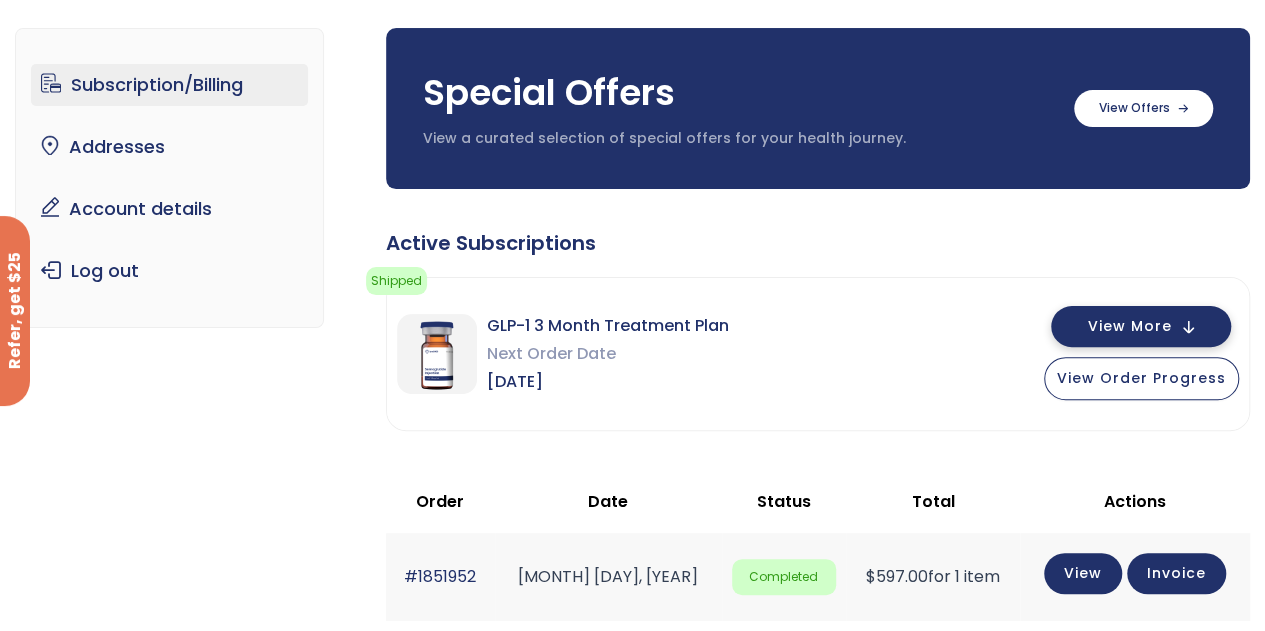 click on "View More" at bounding box center [1141, 326] 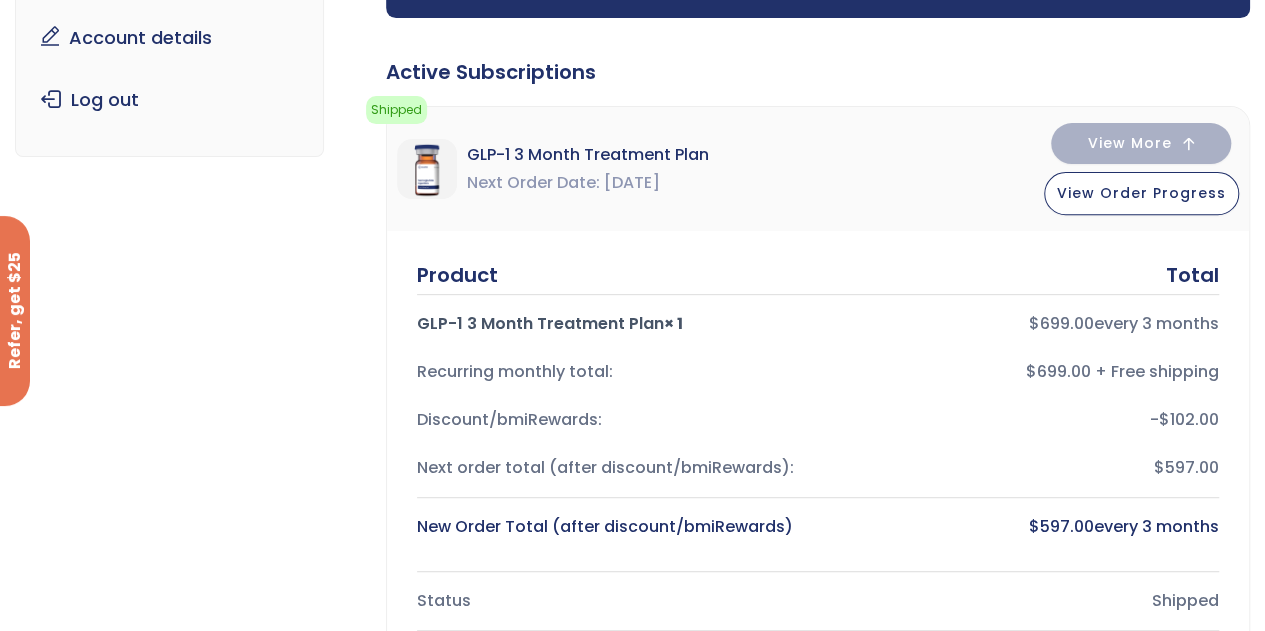 scroll, scrollTop: 322, scrollLeft: 0, axis: vertical 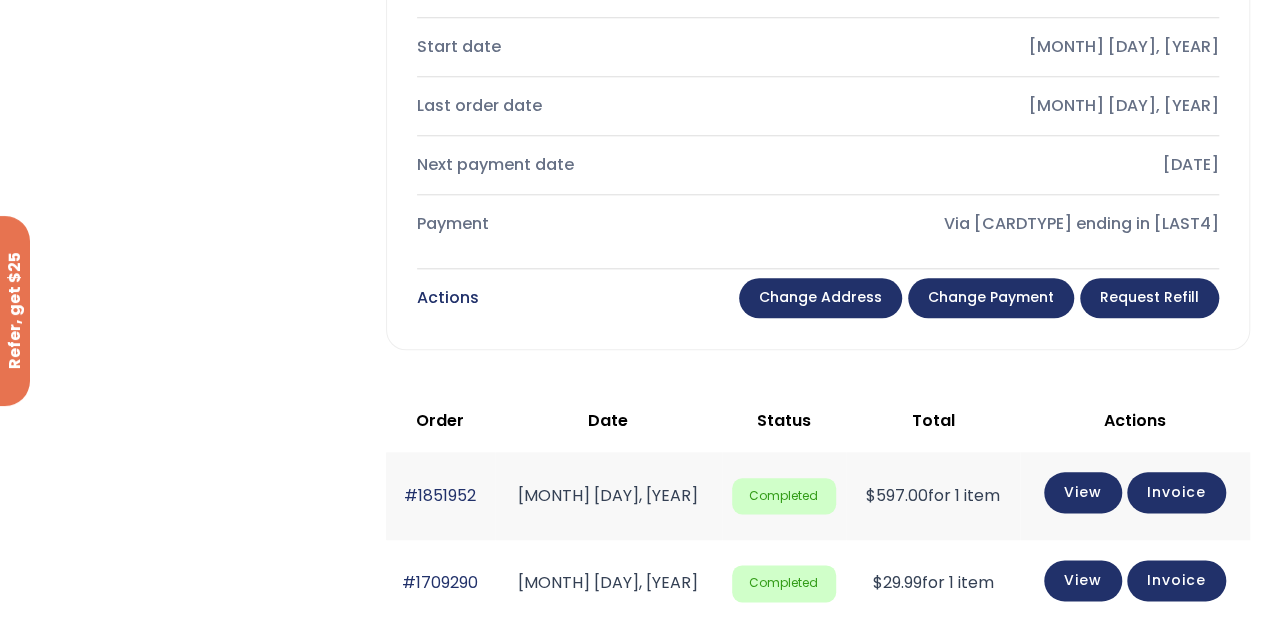 click on "Change payment" at bounding box center (991, 298) 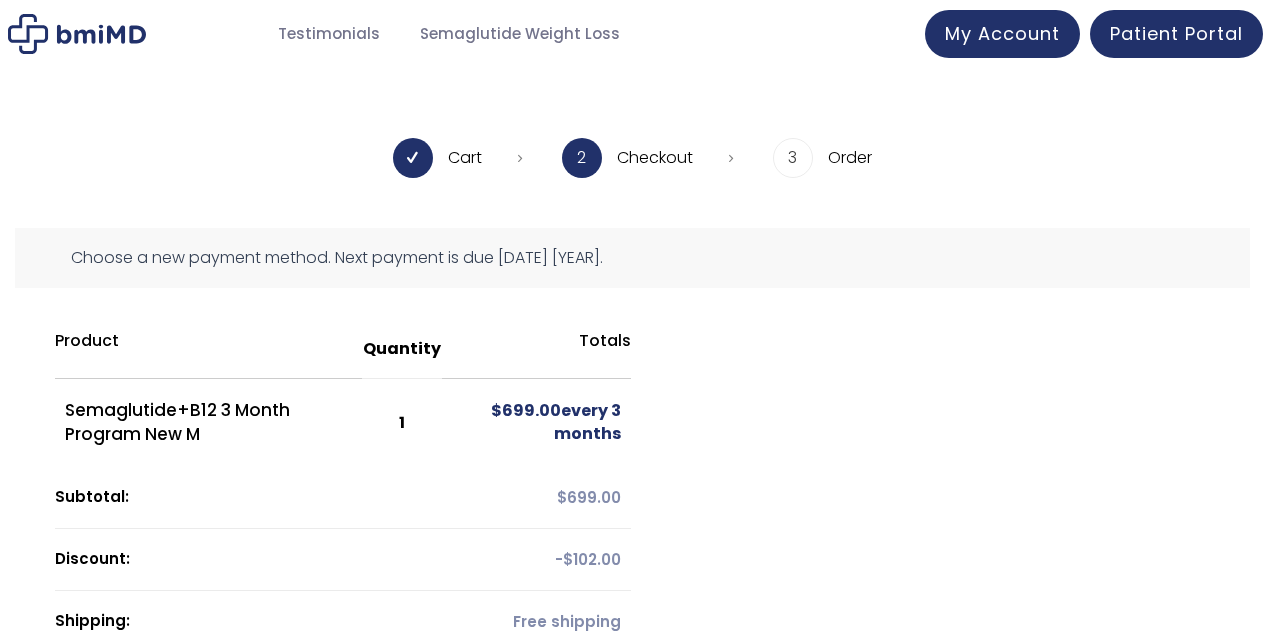 scroll, scrollTop: 0, scrollLeft: 0, axis: both 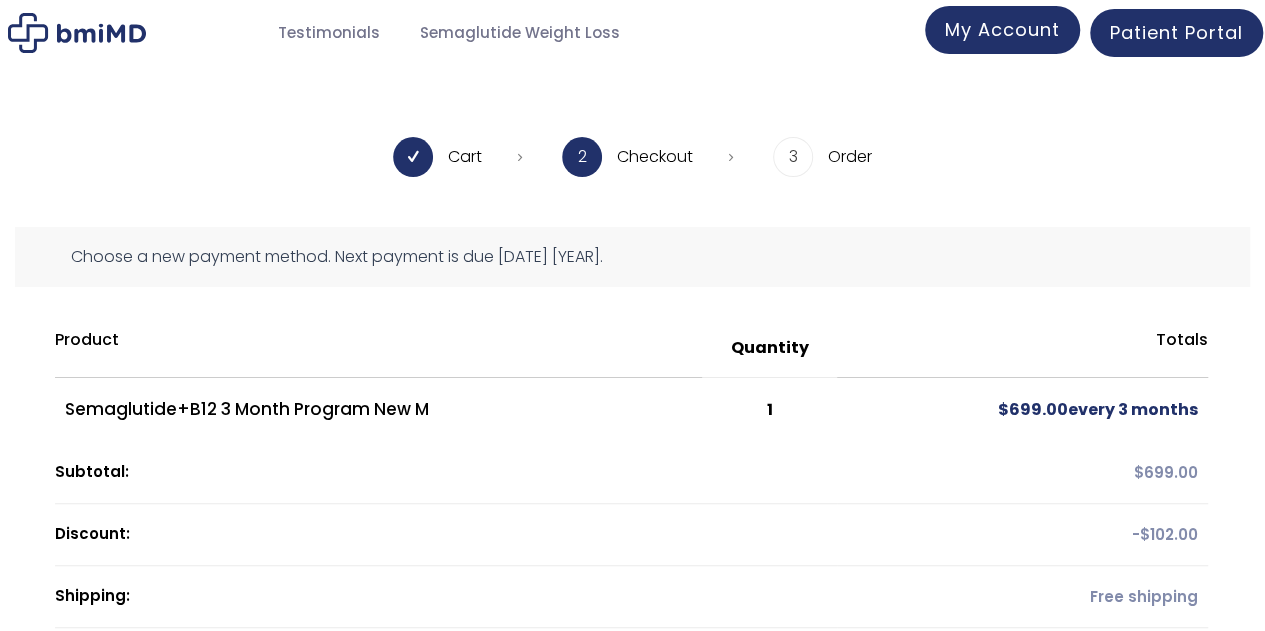 click on "My Account" at bounding box center [1002, 30] 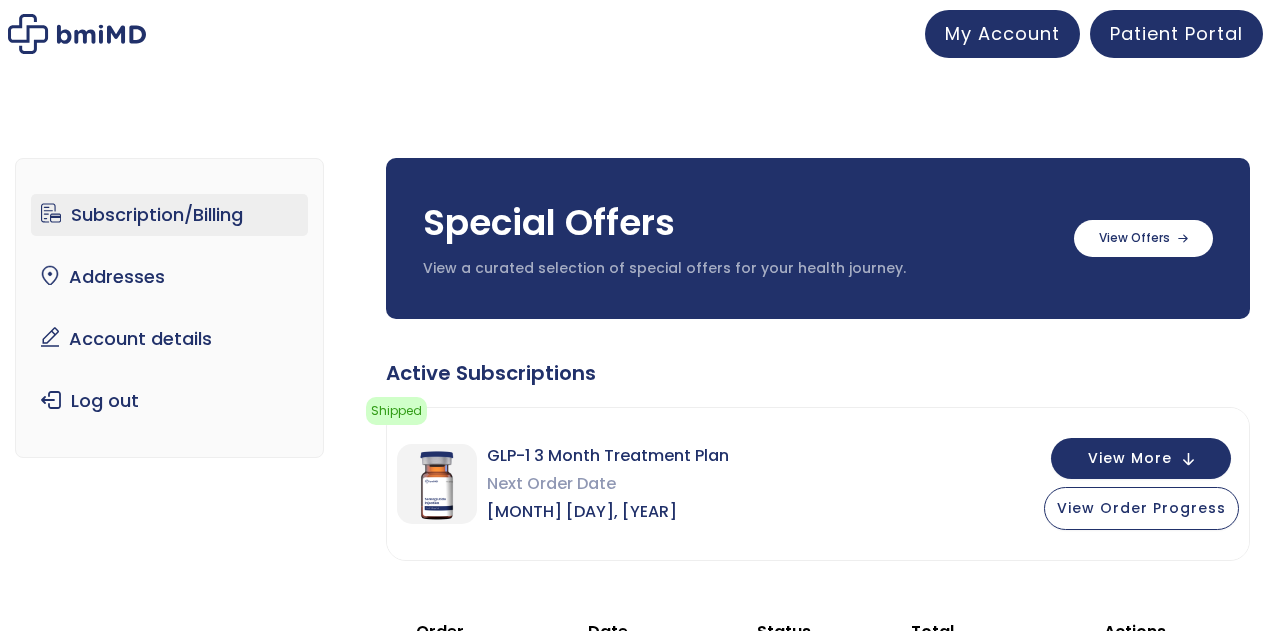 scroll, scrollTop: 0, scrollLeft: 0, axis: both 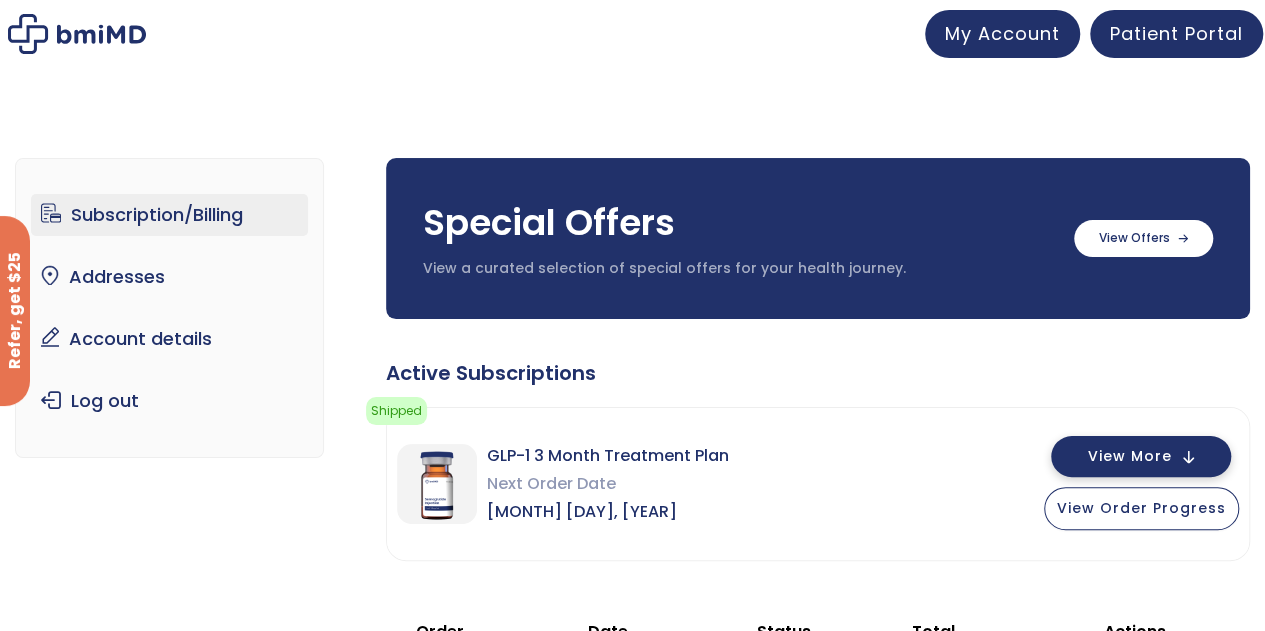 click on "View More" at bounding box center (1130, 456) 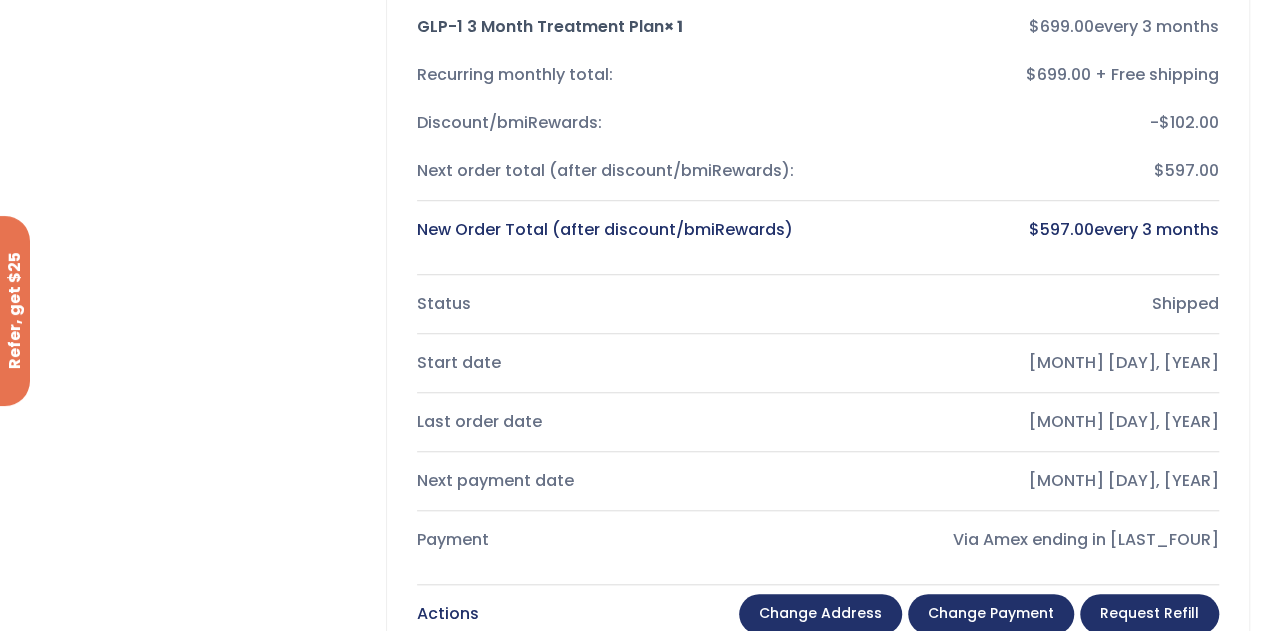 scroll, scrollTop: 0, scrollLeft: 0, axis: both 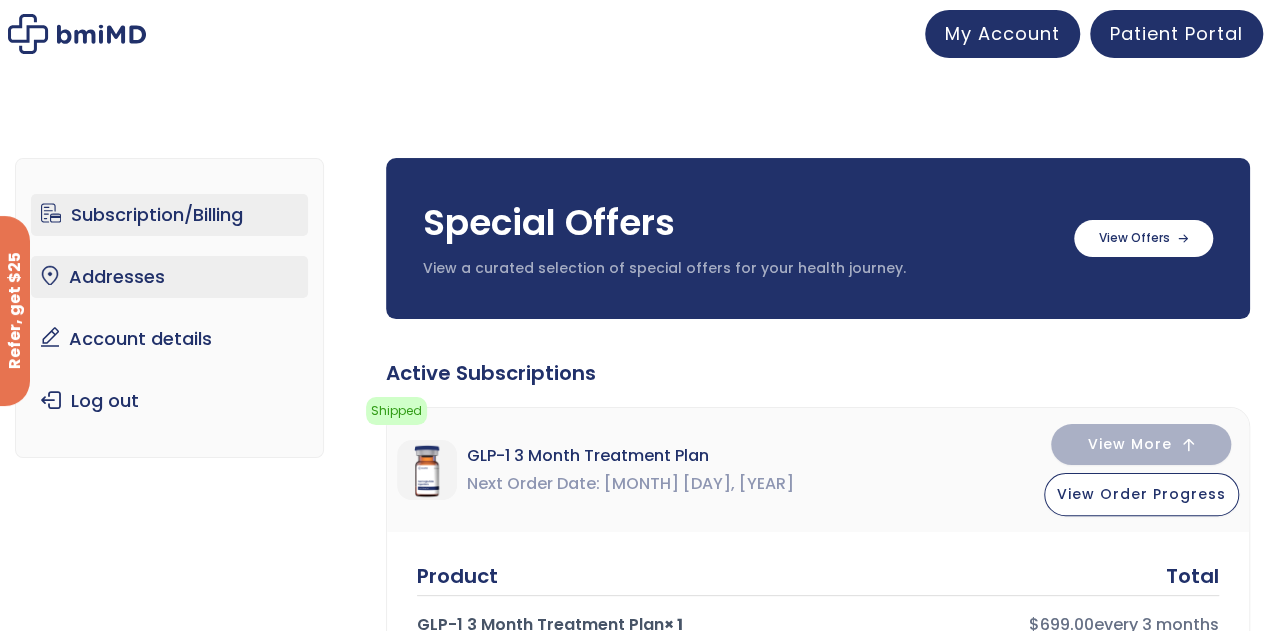 click on "Addresses" at bounding box center [169, 277] 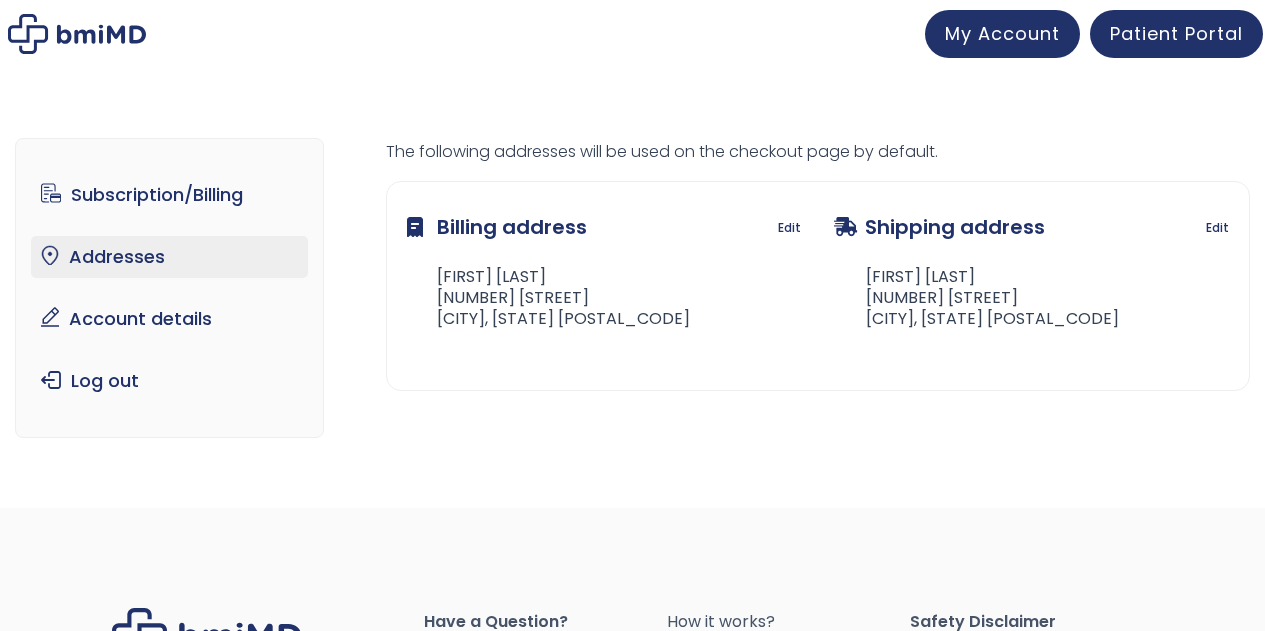 scroll, scrollTop: 0, scrollLeft: 0, axis: both 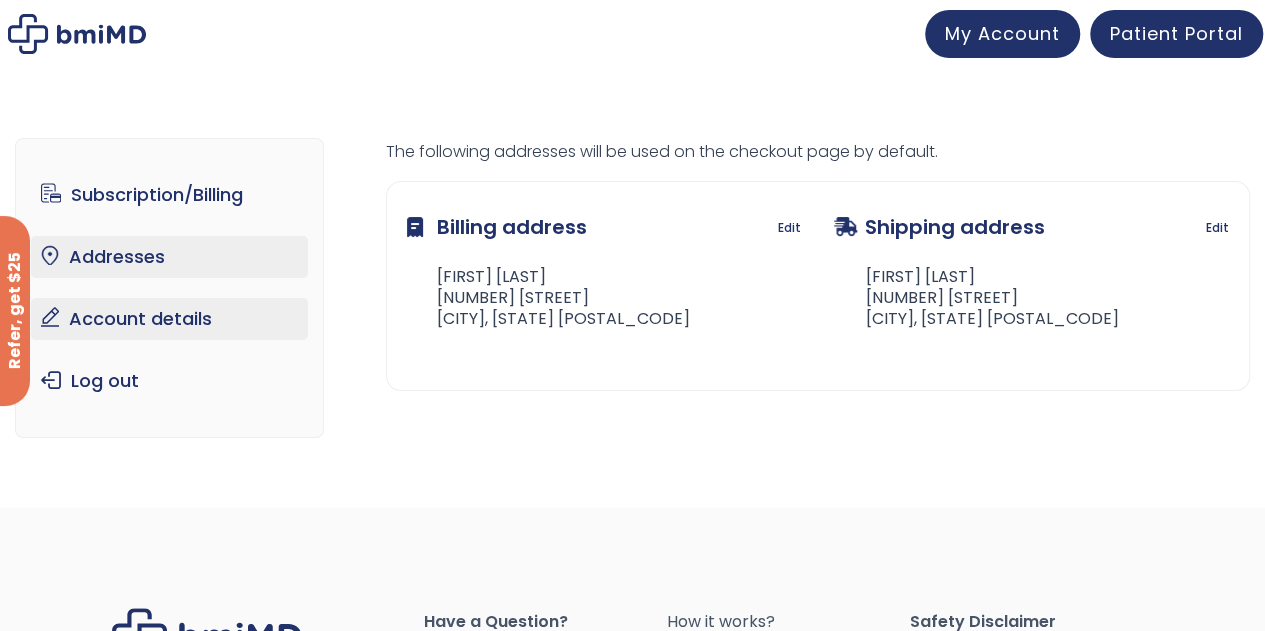 click on "Account details" at bounding box center (169, 319) 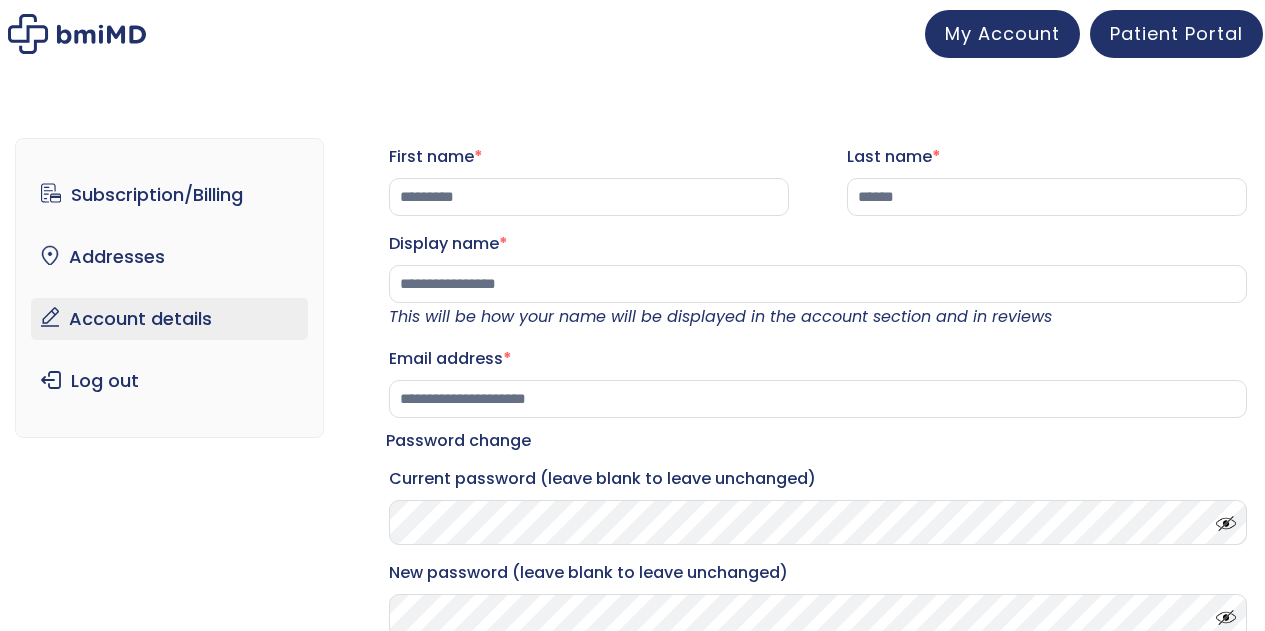 scroll, scrollTop: 0, scrollLeft: 0, axis: both 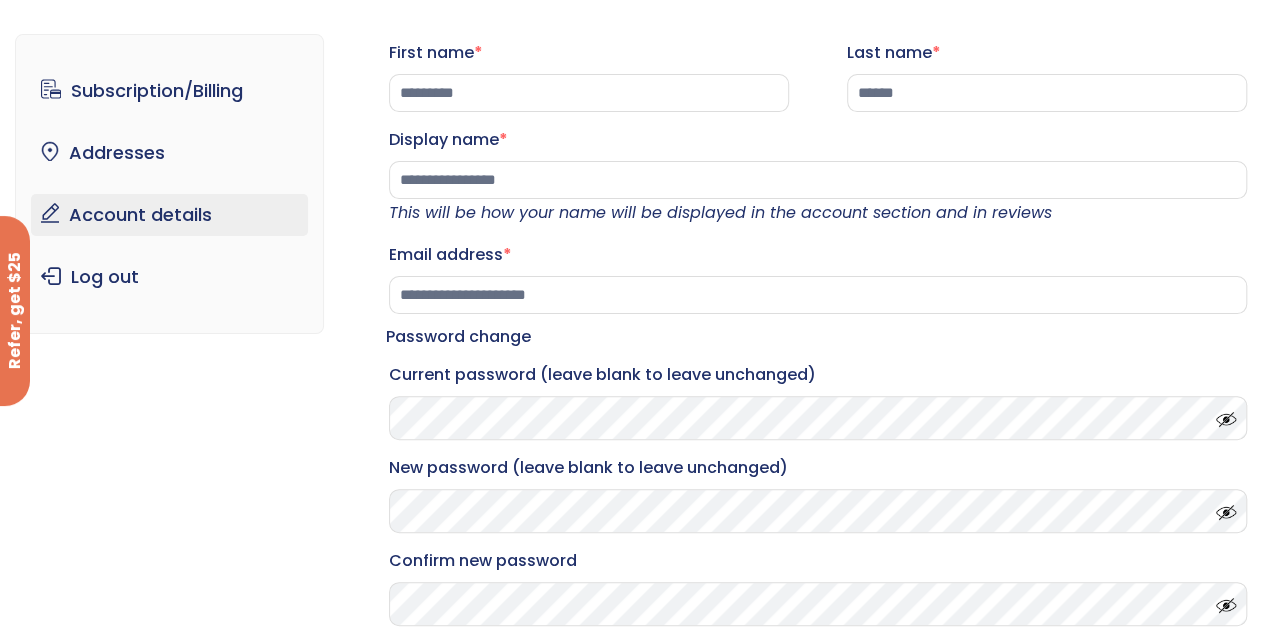 click on "Subscription/Billing
bmiRewards
Addresses
Account details
Submit a Review
Log out" at bounding box center [169, 184] 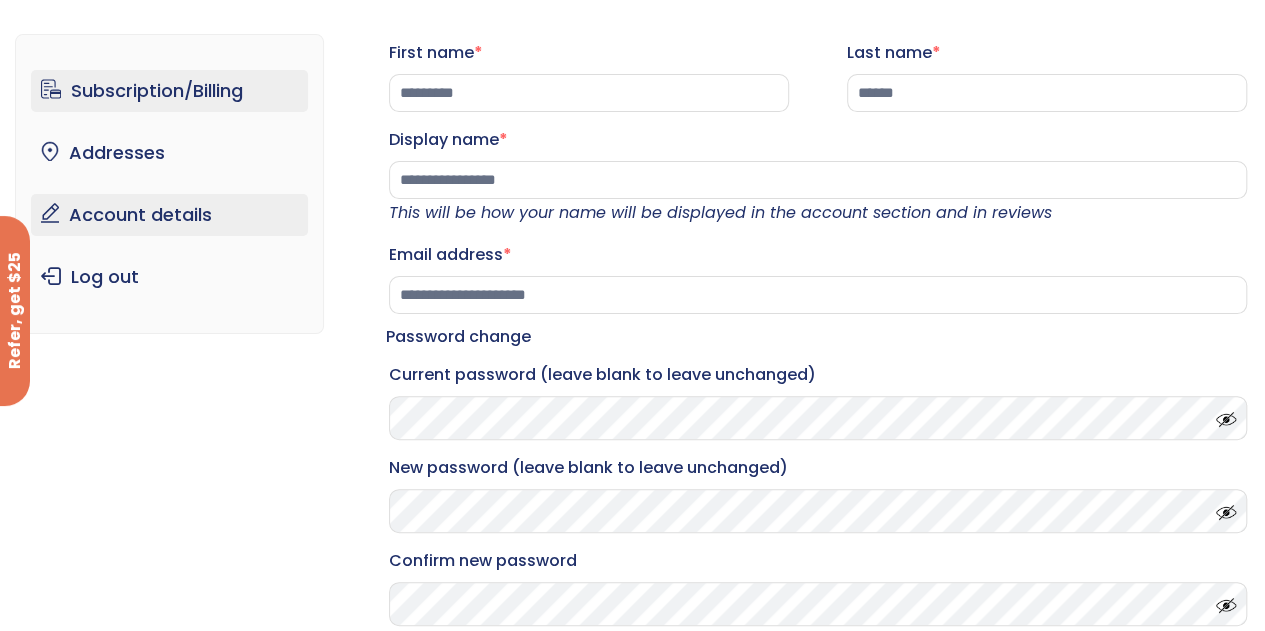 click on "Subscription/Billing" at bounding box center (169, 91) 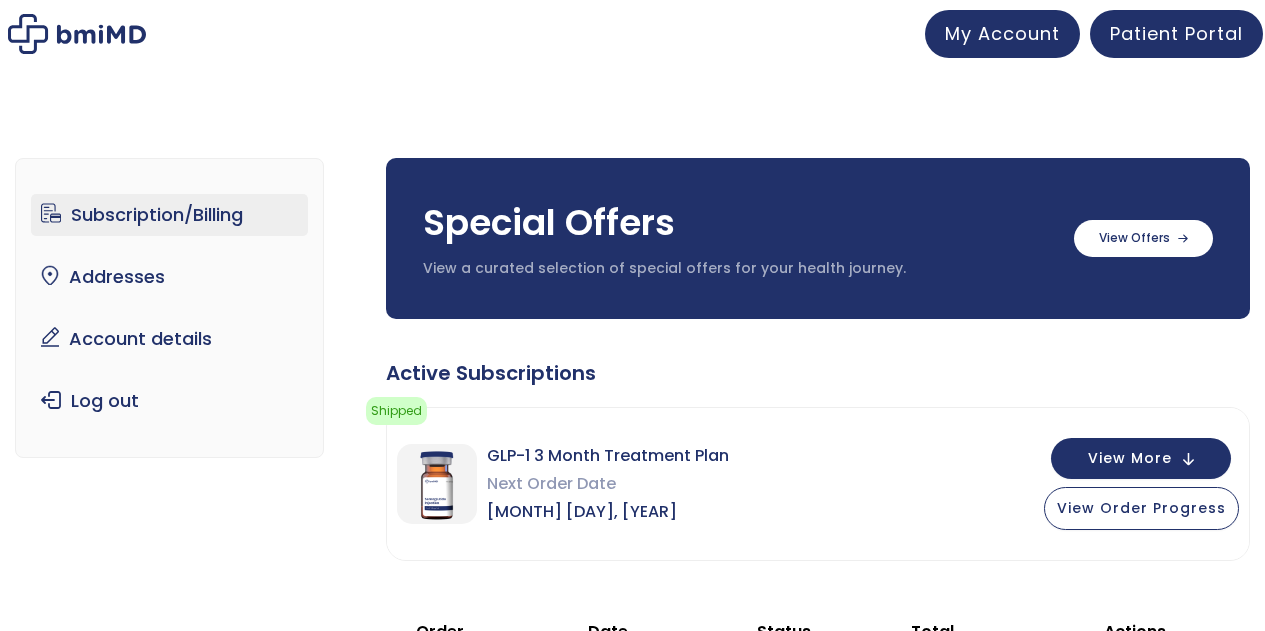 scroll, scrollTop: 0, scrollLeft: 0, axis: both 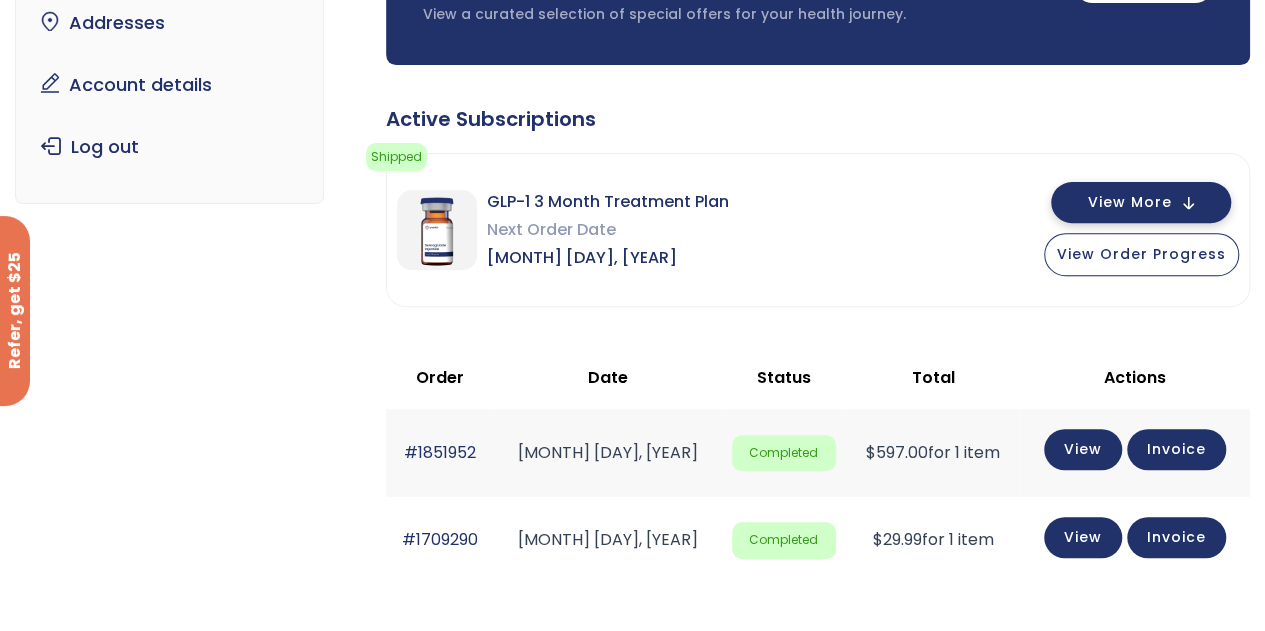 click on "View More" at bounding box center (1141, 202) 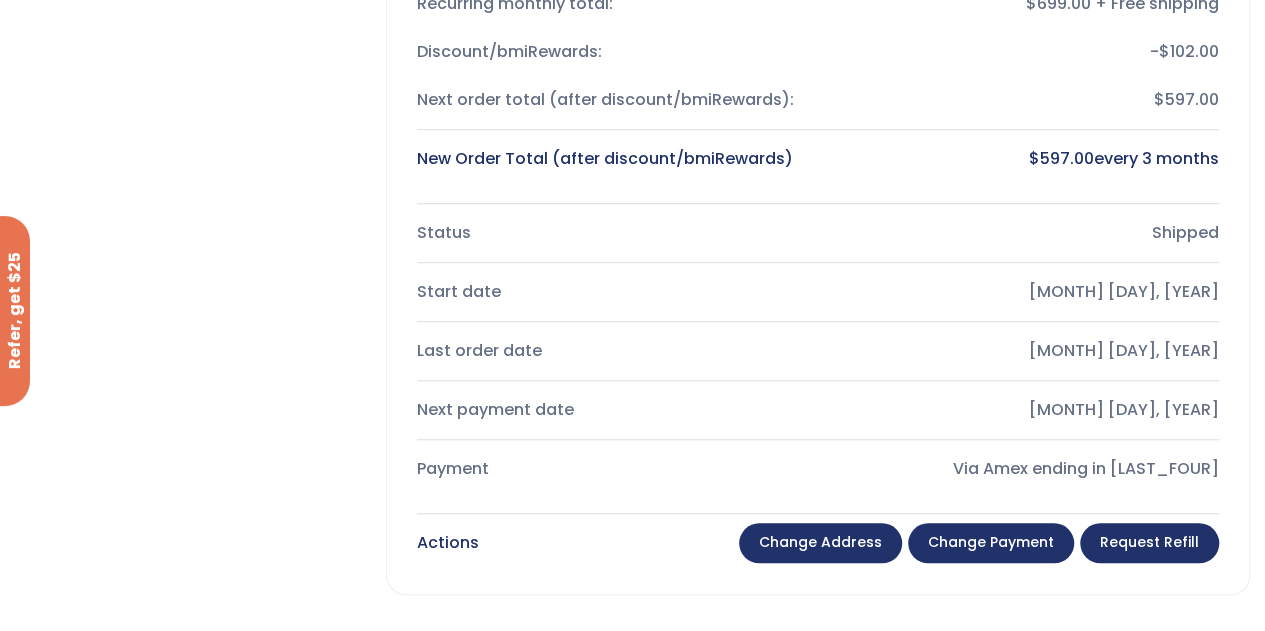 scroll, scrollTop: 668, scrollLeft: 0, axis: vertical 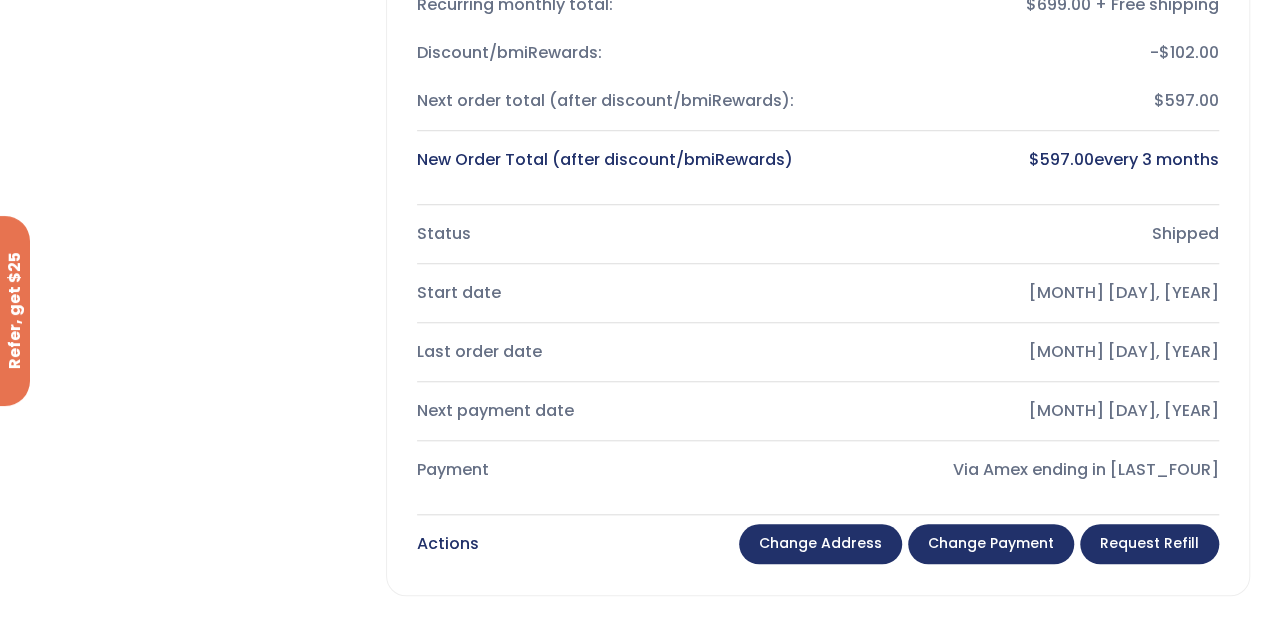 click on "Change payment" at bounding box center (991, 544) 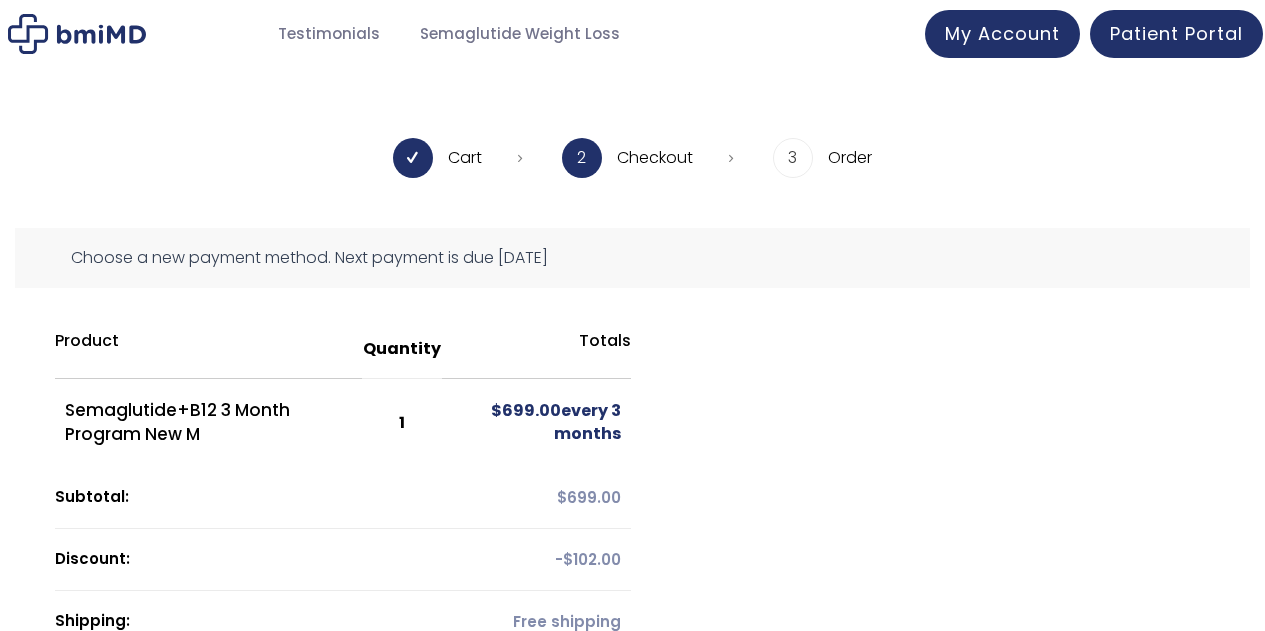 scroll, scrollTop: 0, scrollLeft: 0, axis: both 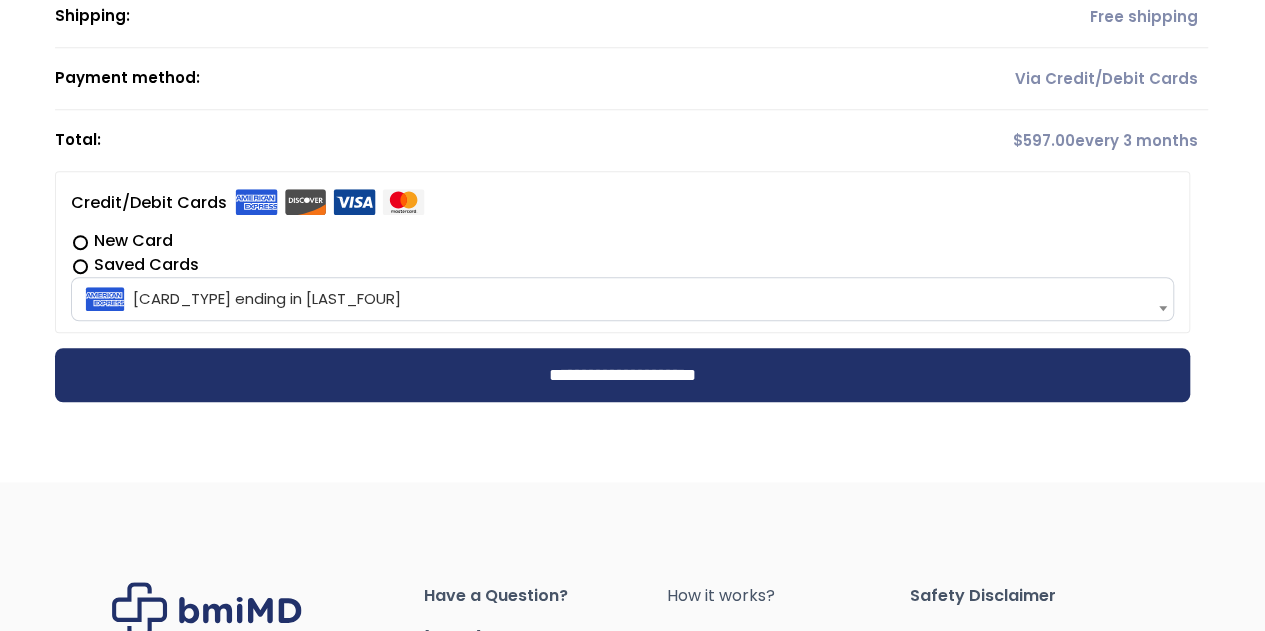 click on "Amex ending in 4009" at bounding box center (622, 299) 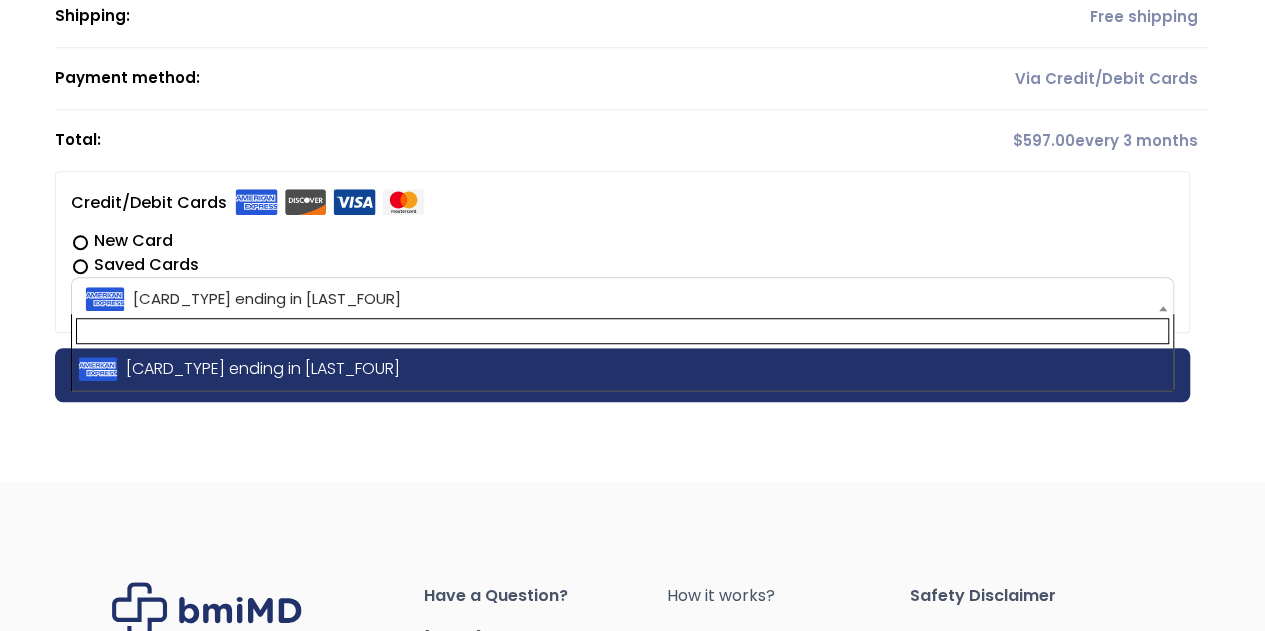 click on "Amex ending in 4009" at bounding box center (622, 299) 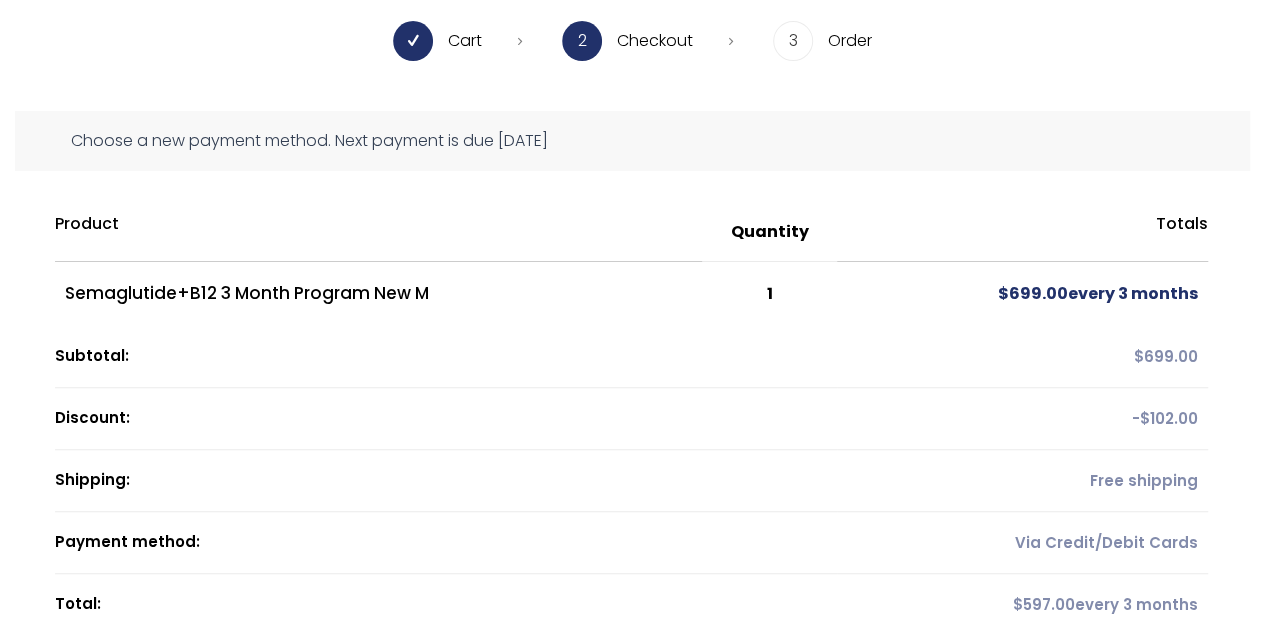 scroll, scrollTop: 0, scrollLeft: 0, axis: both 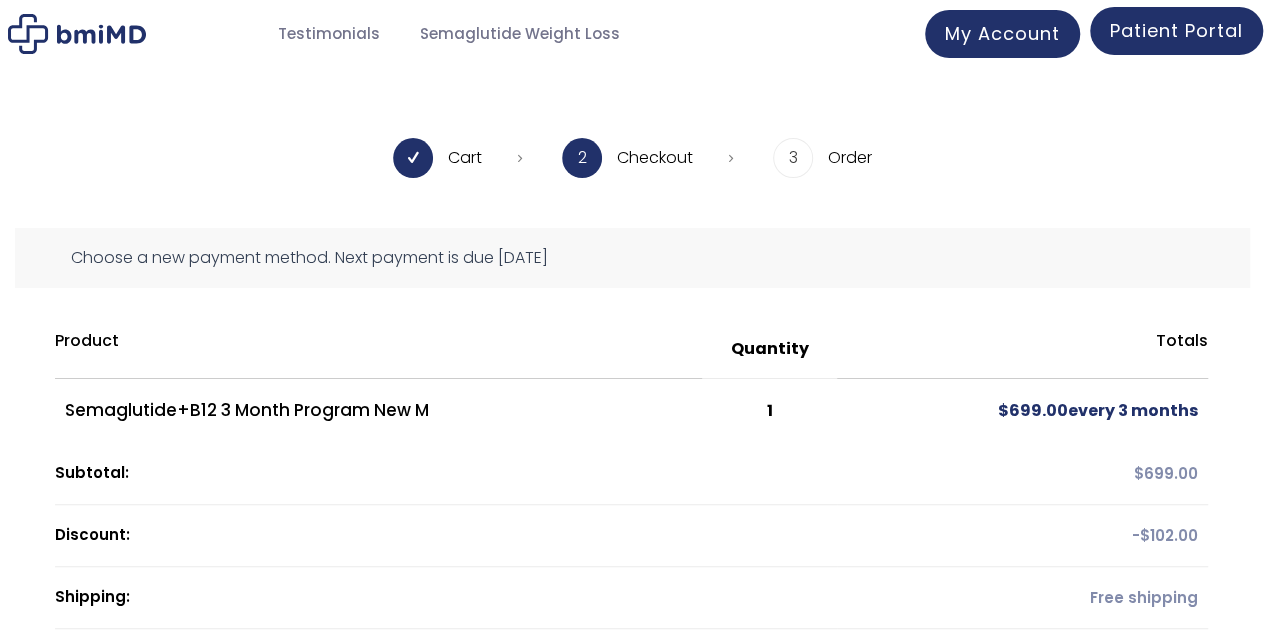 click on "Patient Portal" at bounding box center (1176, 31) 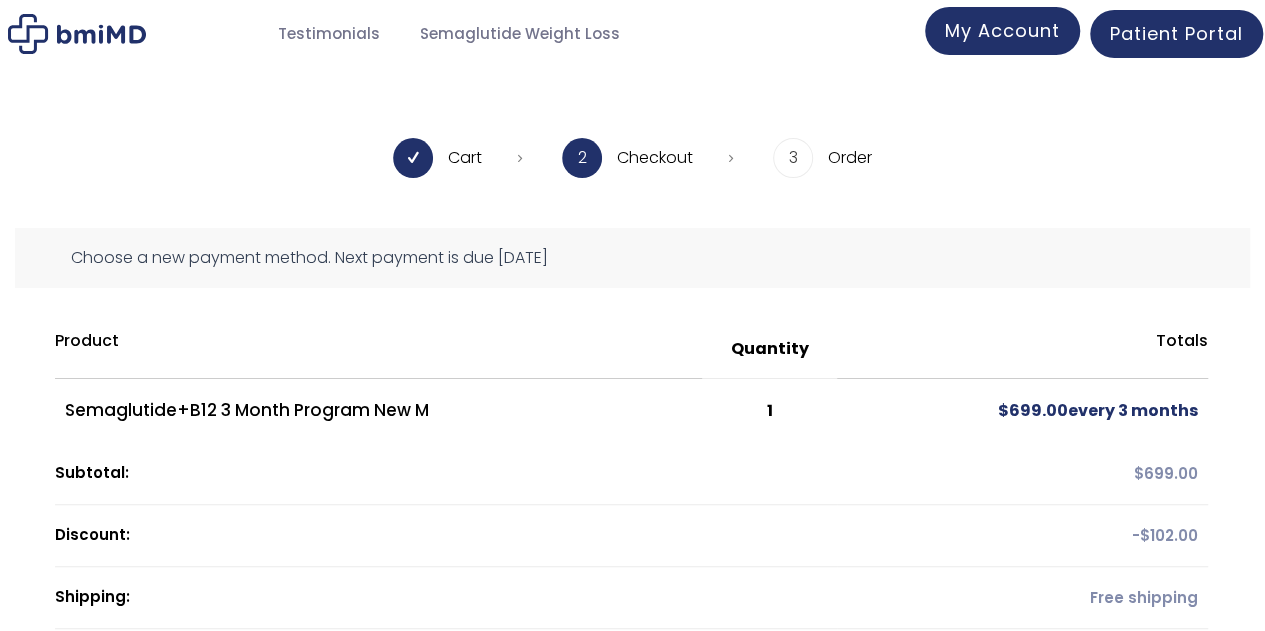 click on "My Account" at bounding box center (1002, 30) 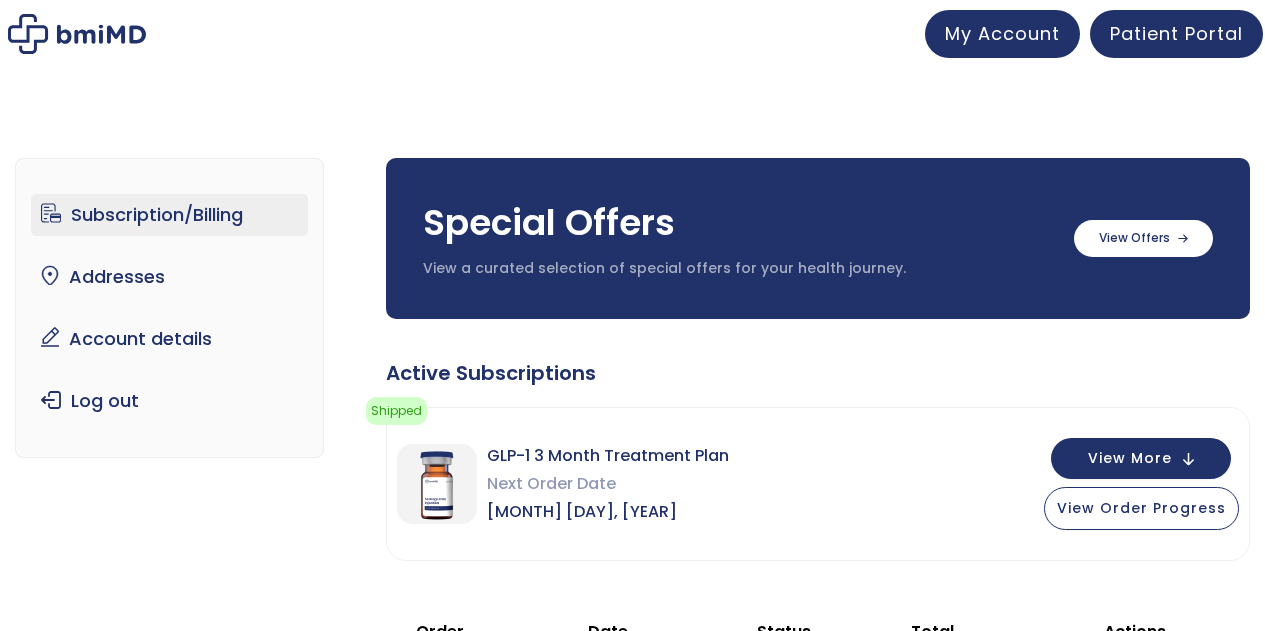 scroll, scrollTop: 0, scrollLeft: 0, axis: both 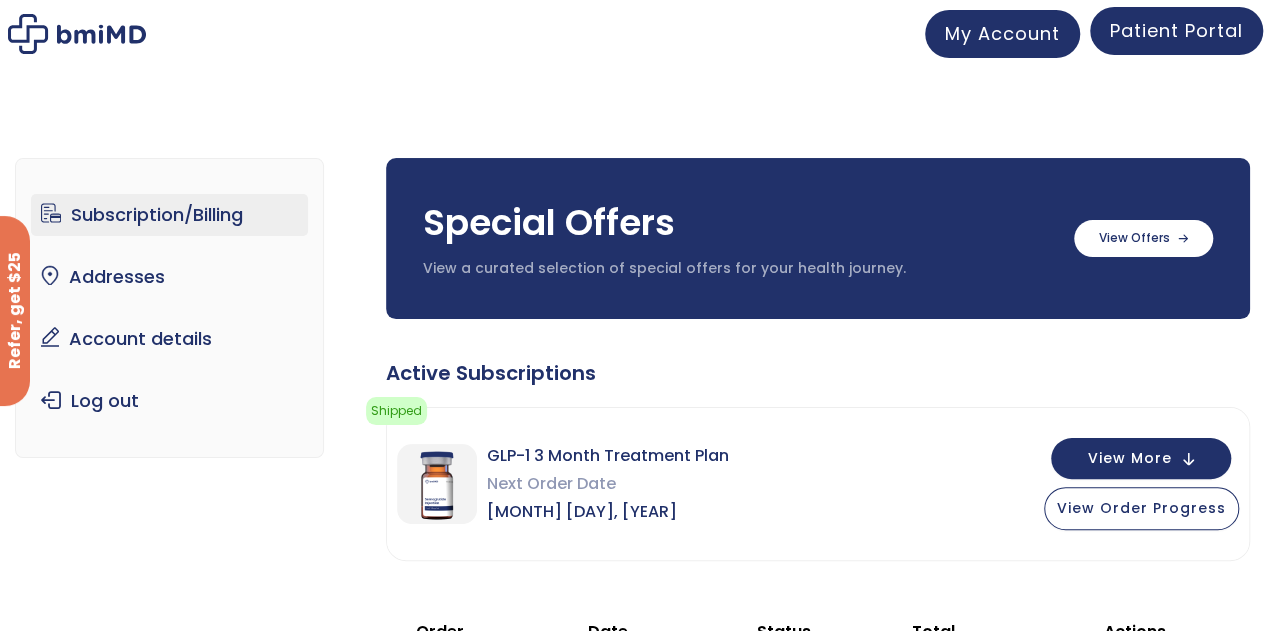 click on "Patient Portal" at bounding box center (1176, 30) 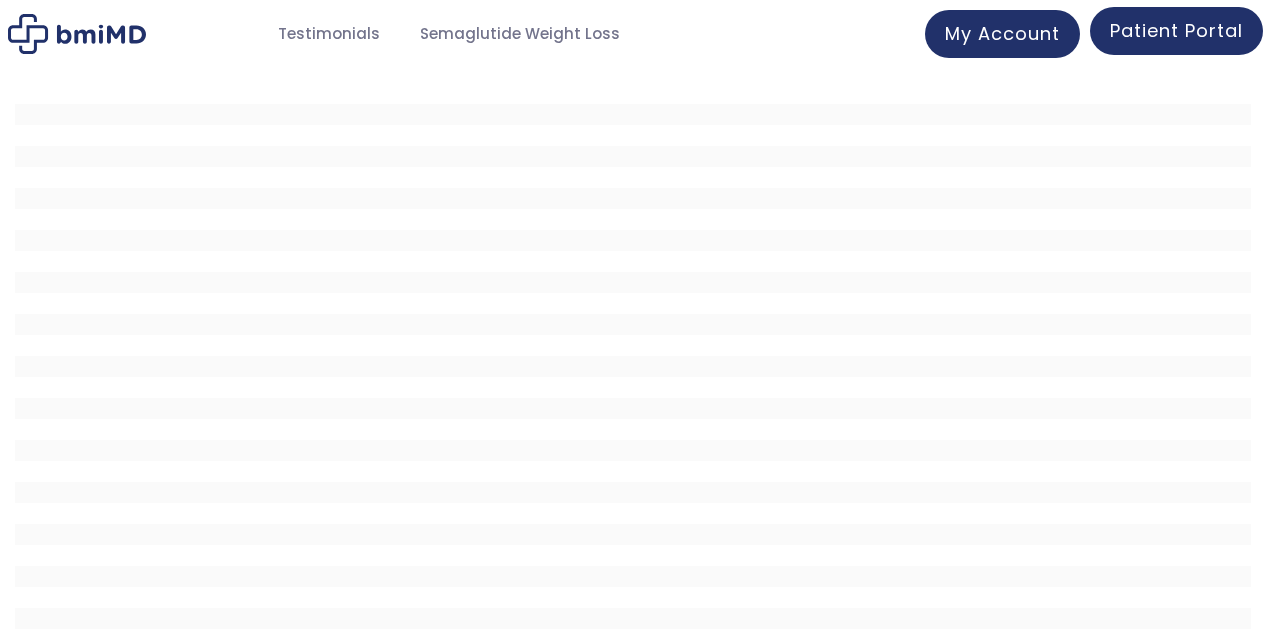 scroll, scrollTop: 0, scrollLeft: 0, axis: both 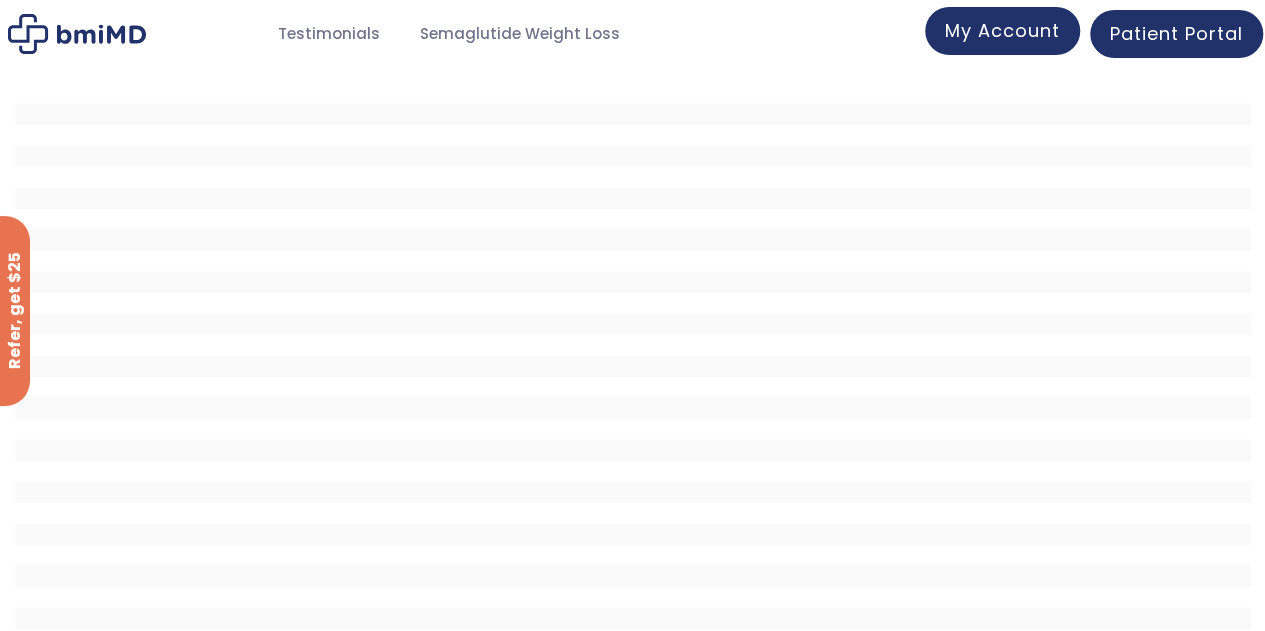 click on "My Account" at bounding box center [1002, 31] 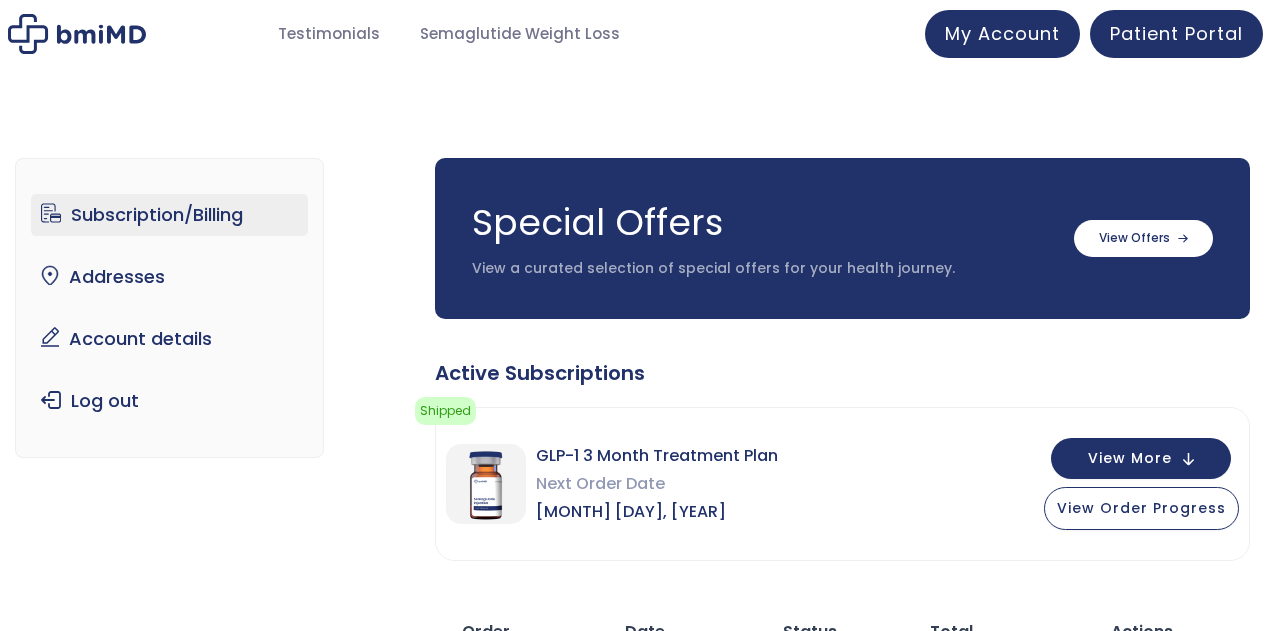 scroll, scrollTop: 0, scrollLeft: 0, axis: both 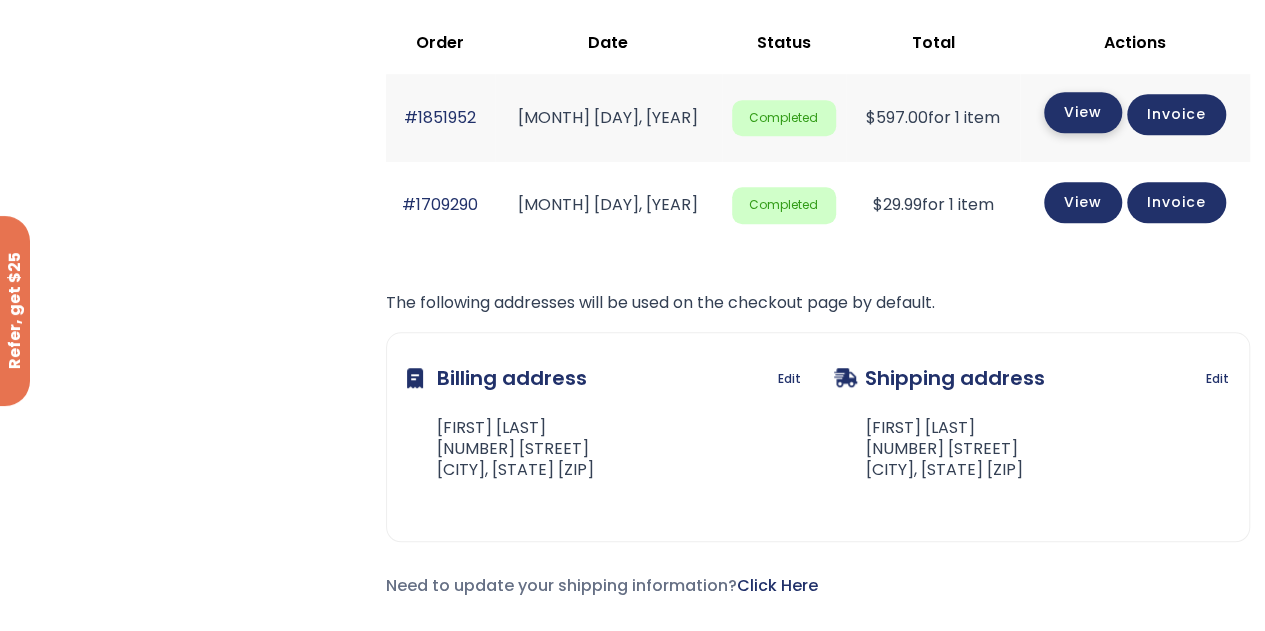 click on "View" 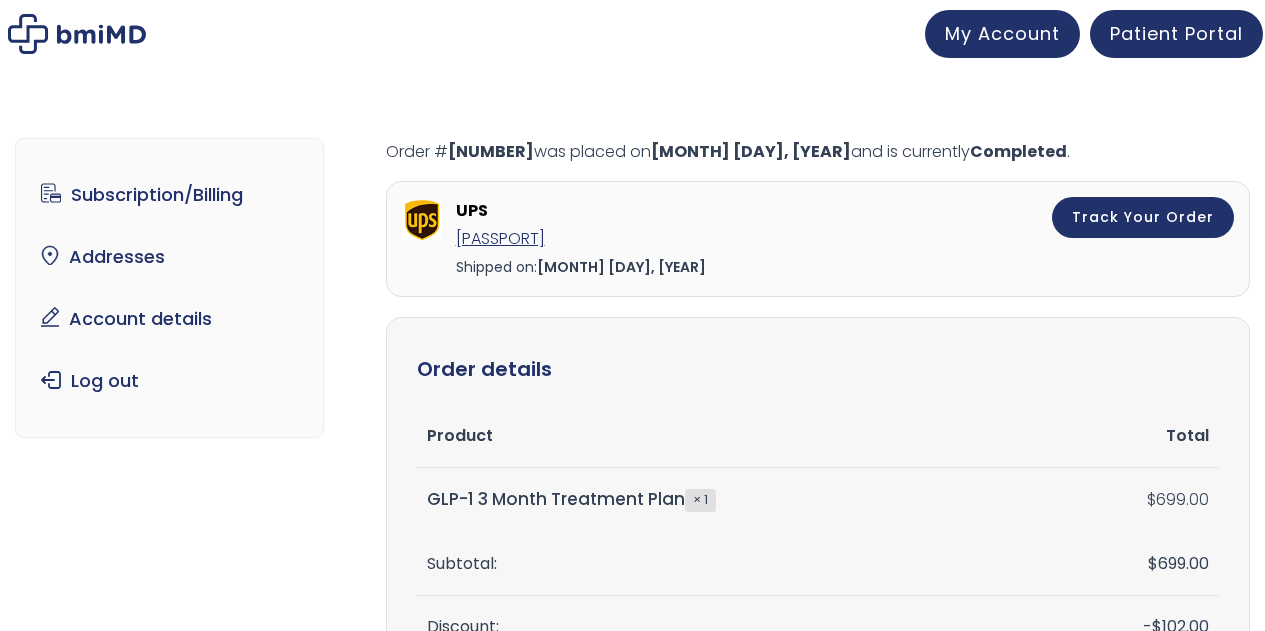 scroll, scrollTop: 0, scrollLeft: 0, axis: both 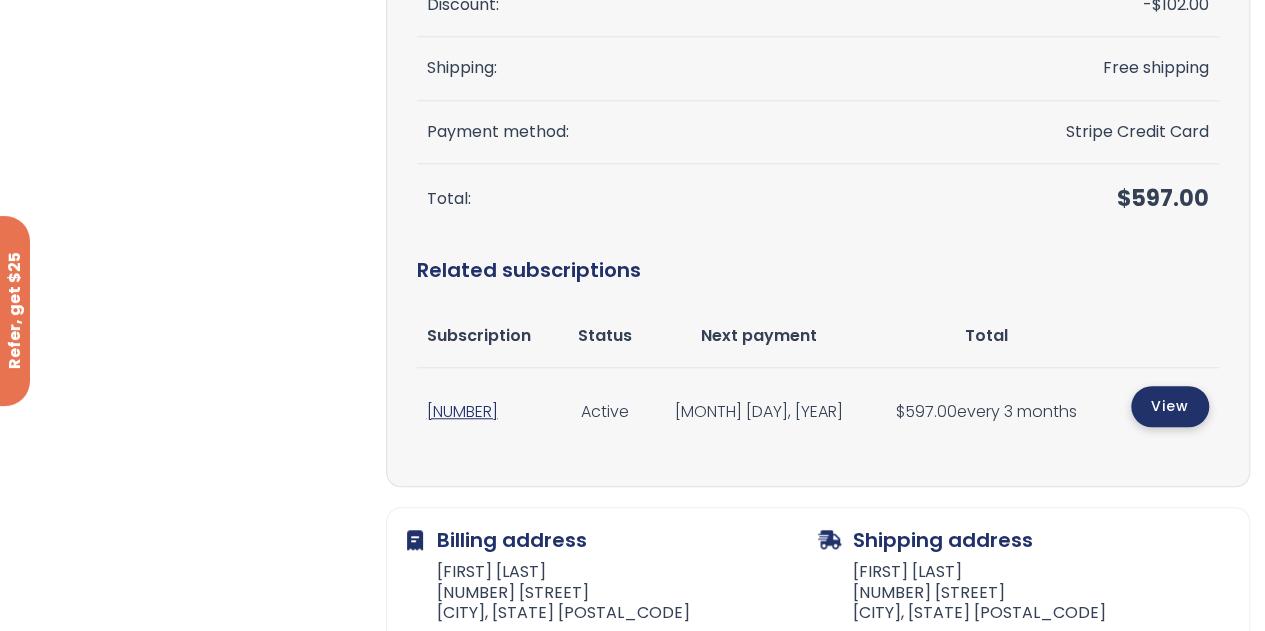 click on "View" at bounding box center (1170, 406) 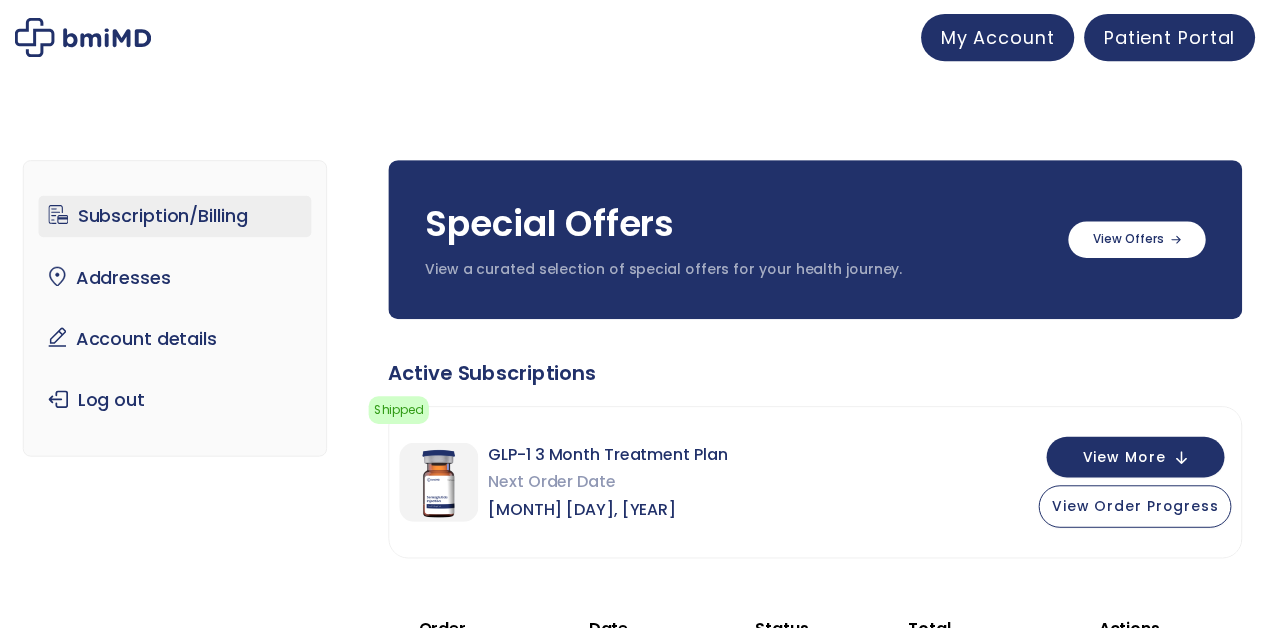 scroll, scrollTop: 0, scrollLeft: 0, axis: both 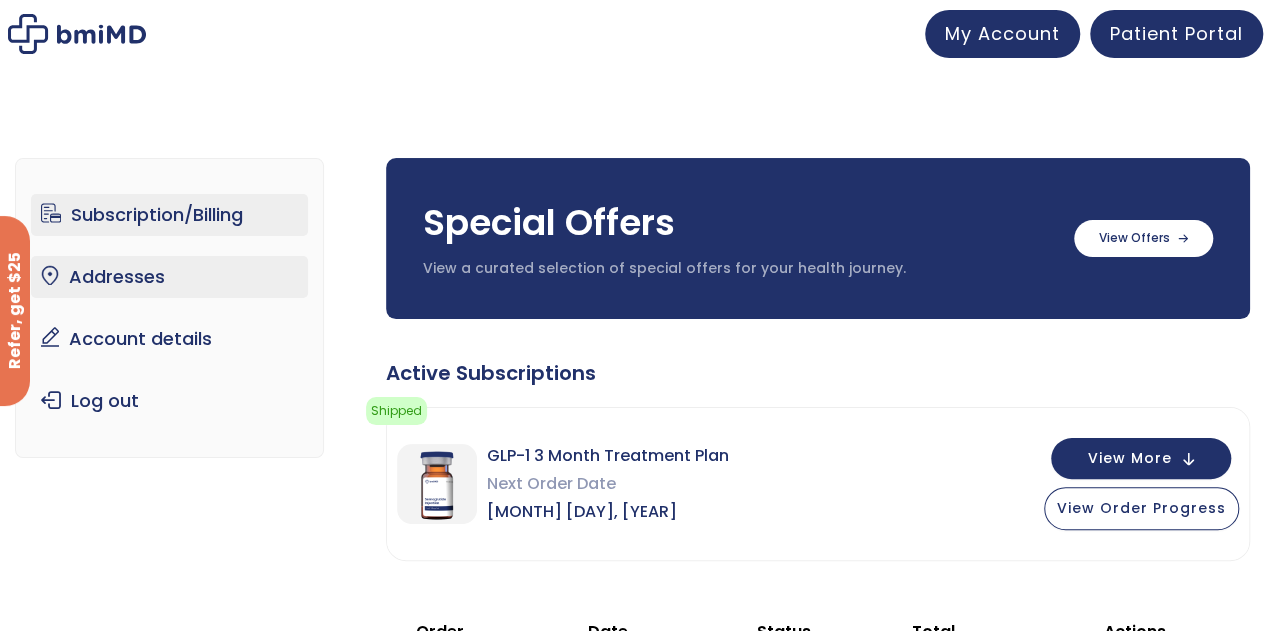 click on "Addresses" at bounding box center (169, 277) 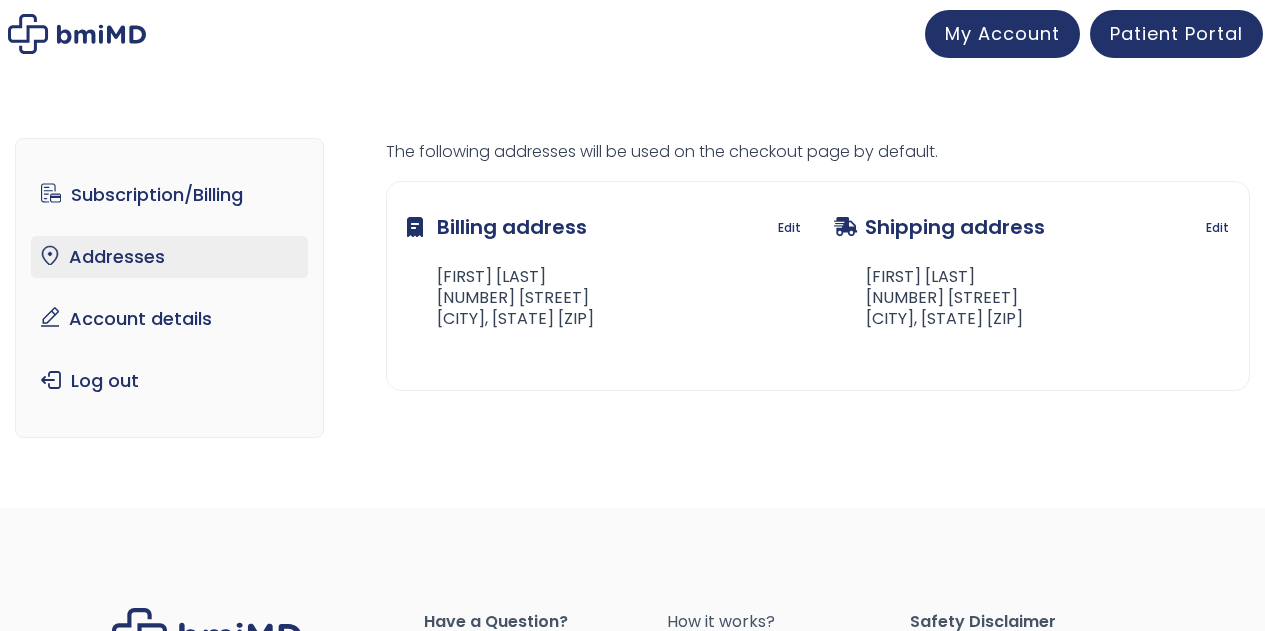 scroll, scrollTop: 0, scrollLeft: 0, axis: both 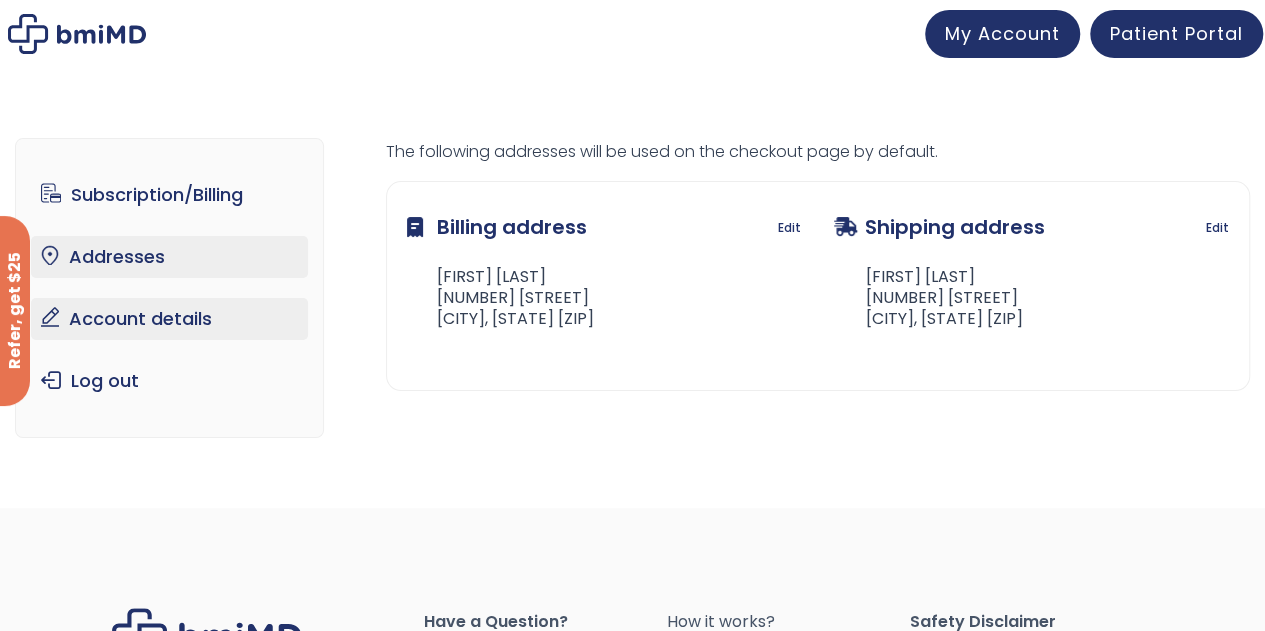 click on "Account details" at bounding box center (169, 319) 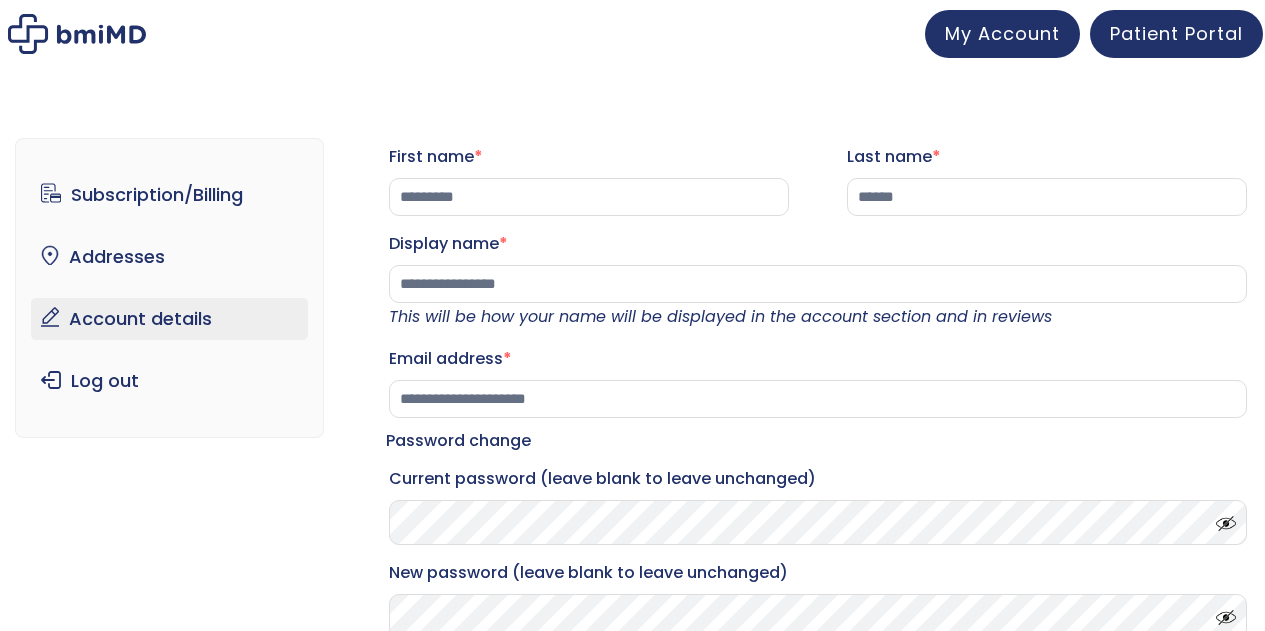 scroll, scrollTop: 0, scrollLeft: 0, axis: both 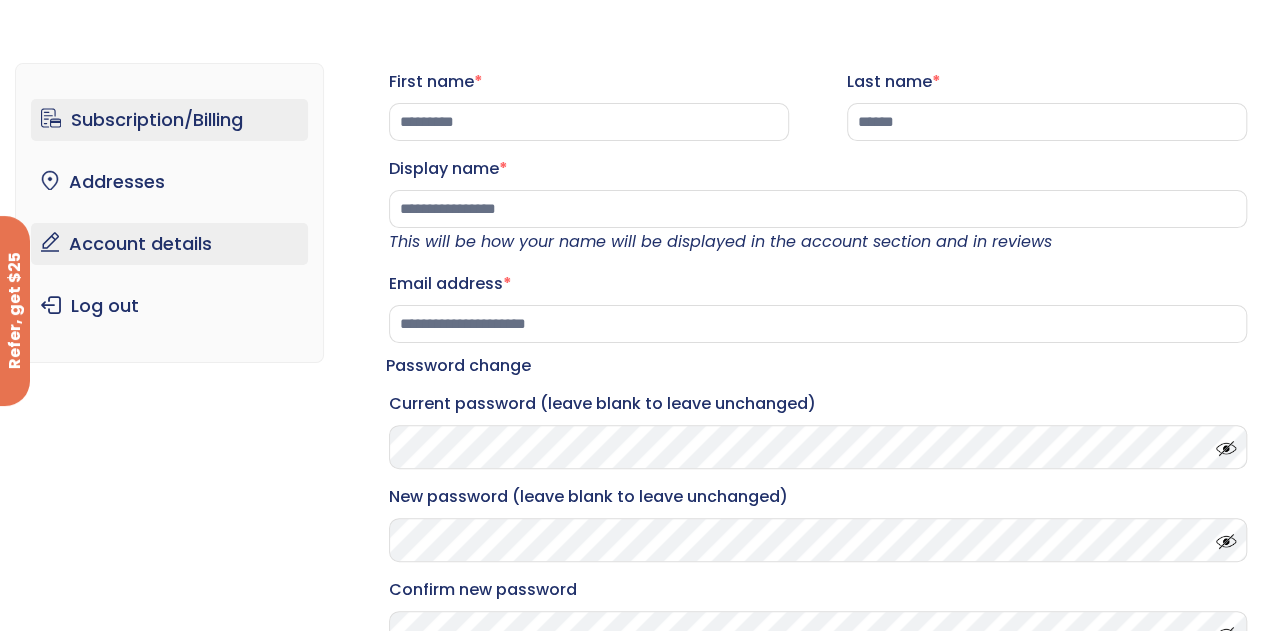 click on "Subscription/Billing" at bounding box center [169, 120] 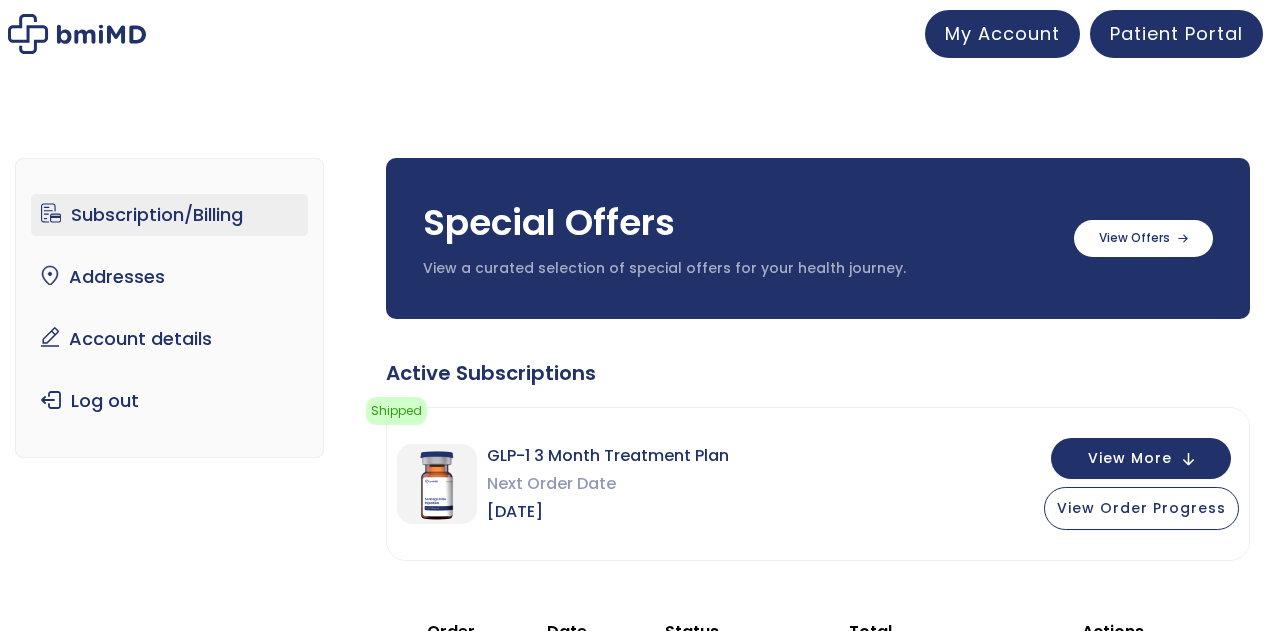 scroll, scrollTop: 0, scrollLeft: 0, axis: both 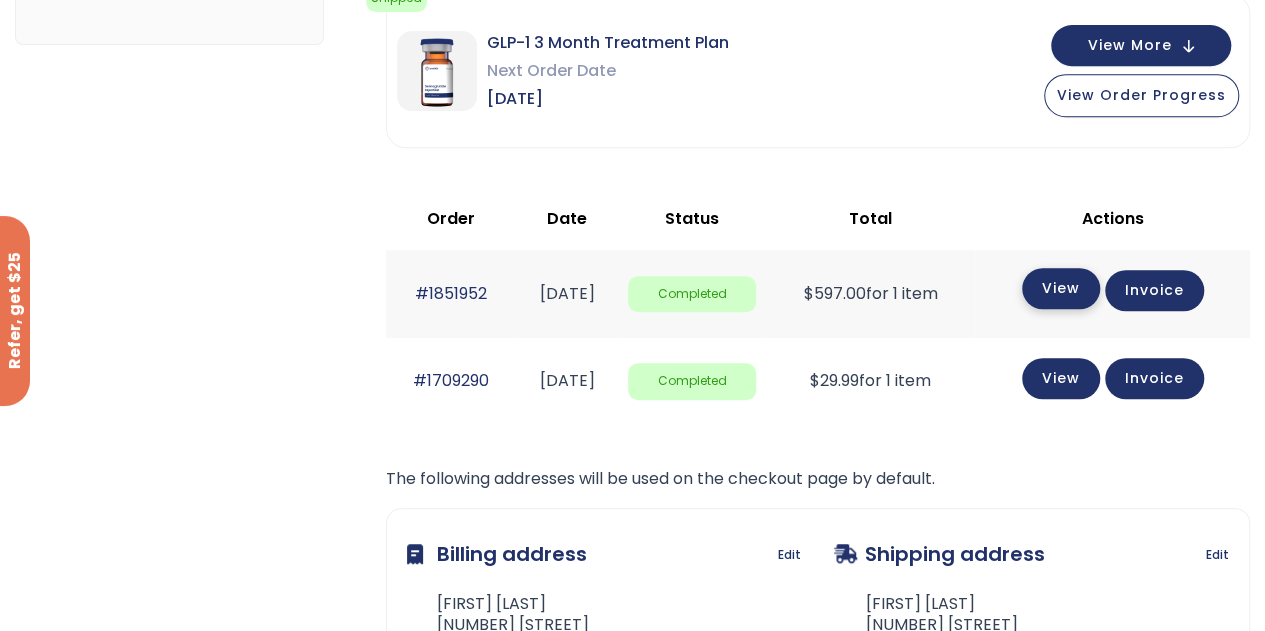 click on "View" 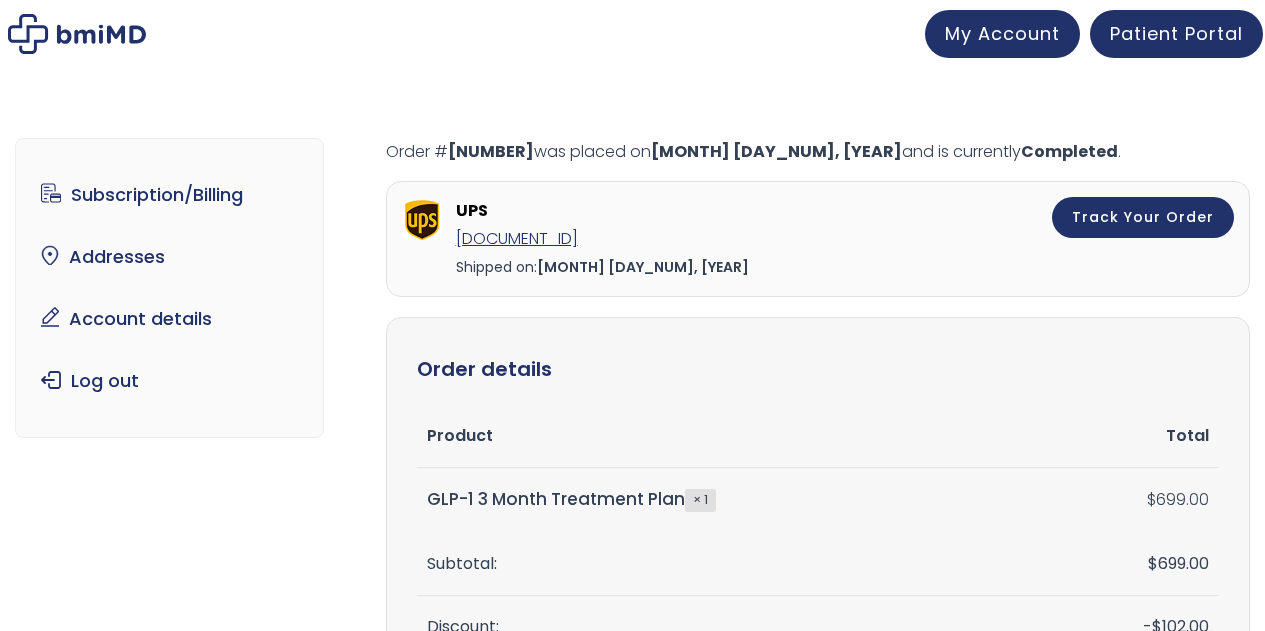 scroll, scrollTop: 0, scrollLeft: 0, axis: both 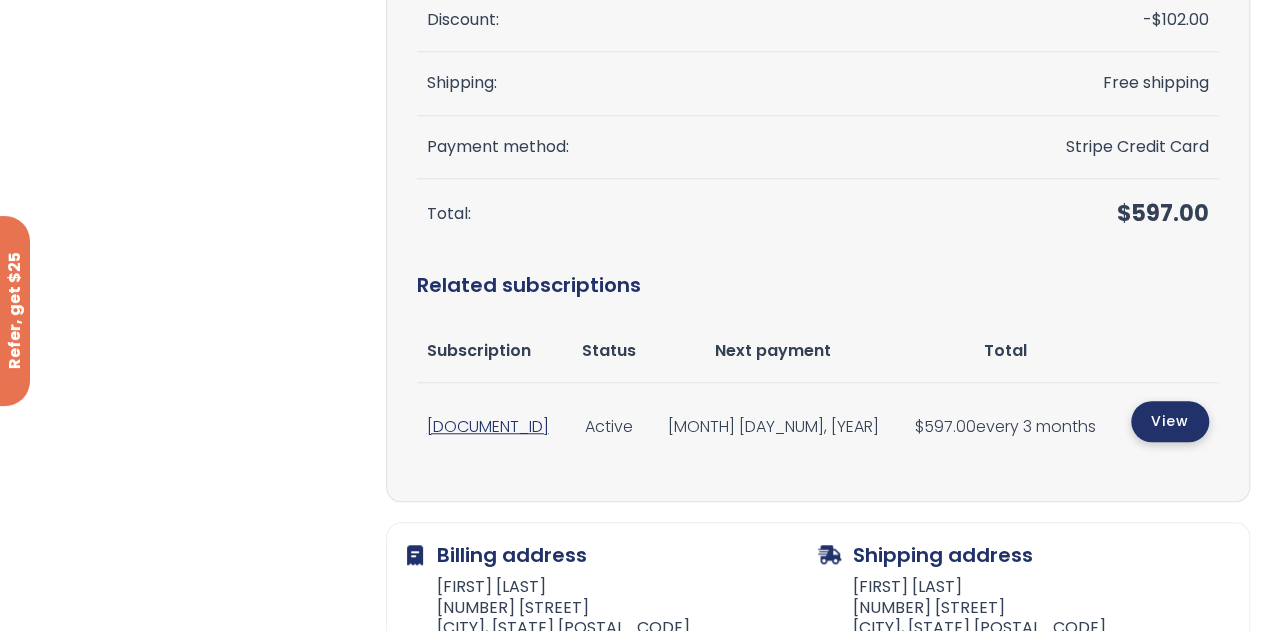 click on "View" at bounding box center [1170, 421] 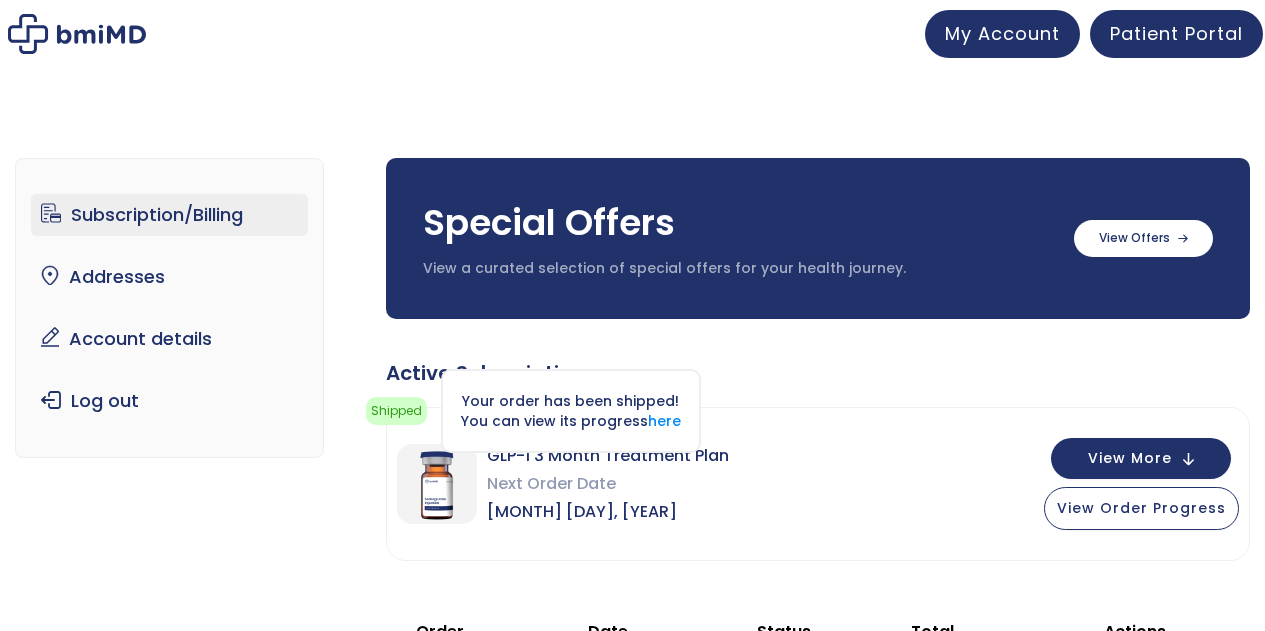 scroll, scrollTop: 0, scrollLeft: 0, axis: both 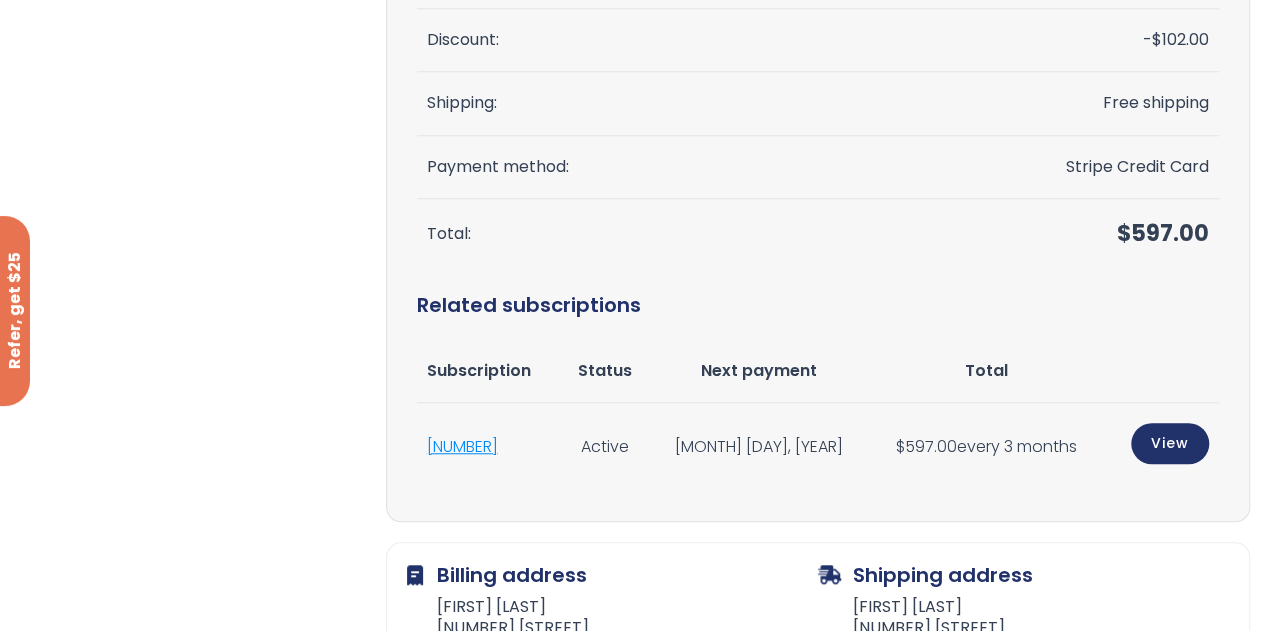click on "[NUMBER]" at bounding box center [462, 446] 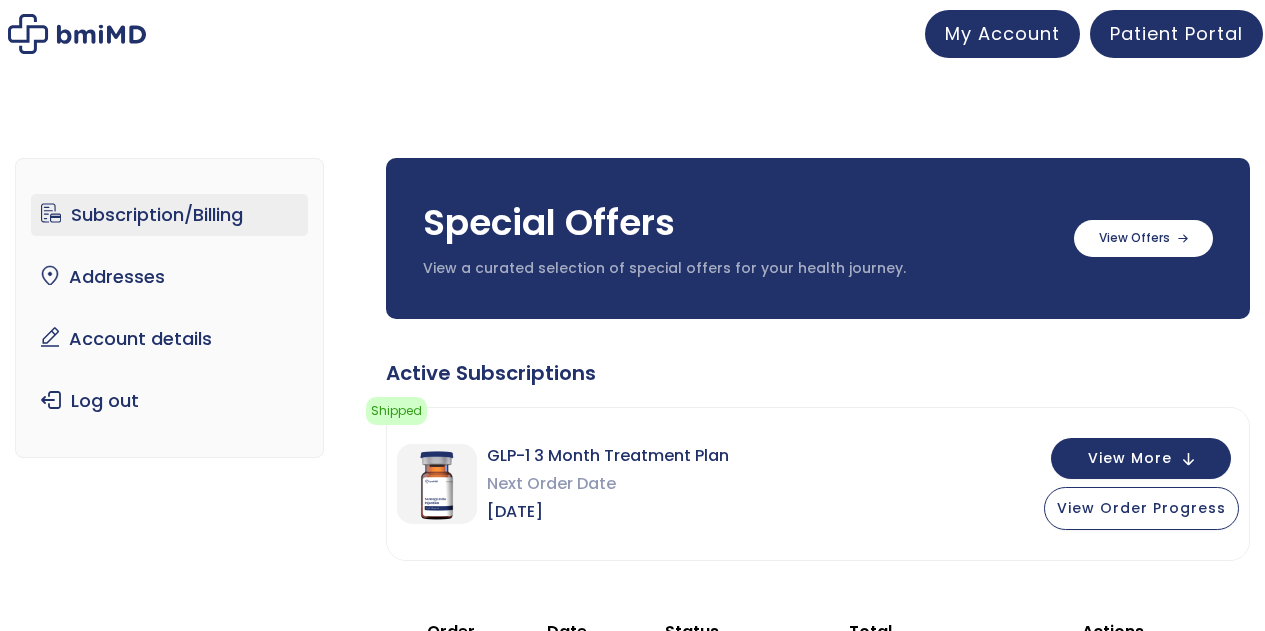 scroll, scrollTop: 0, scrollLeft: 0, axis: both 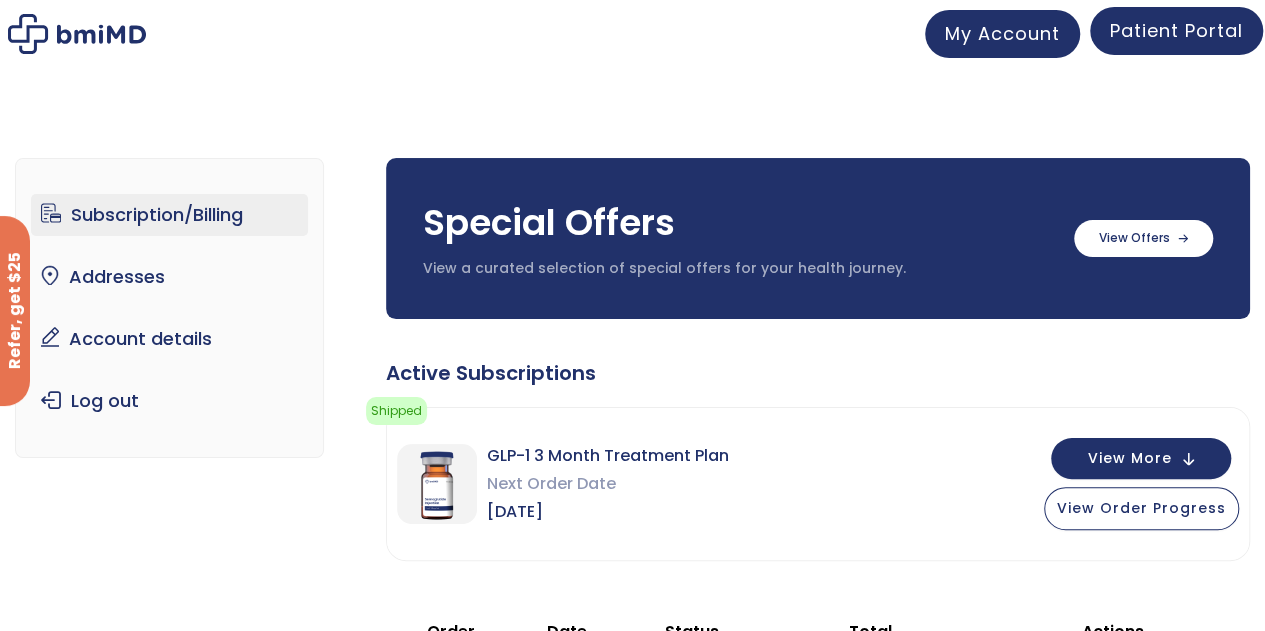 click on "Patient Portal" at bounding box center [1176, 31] 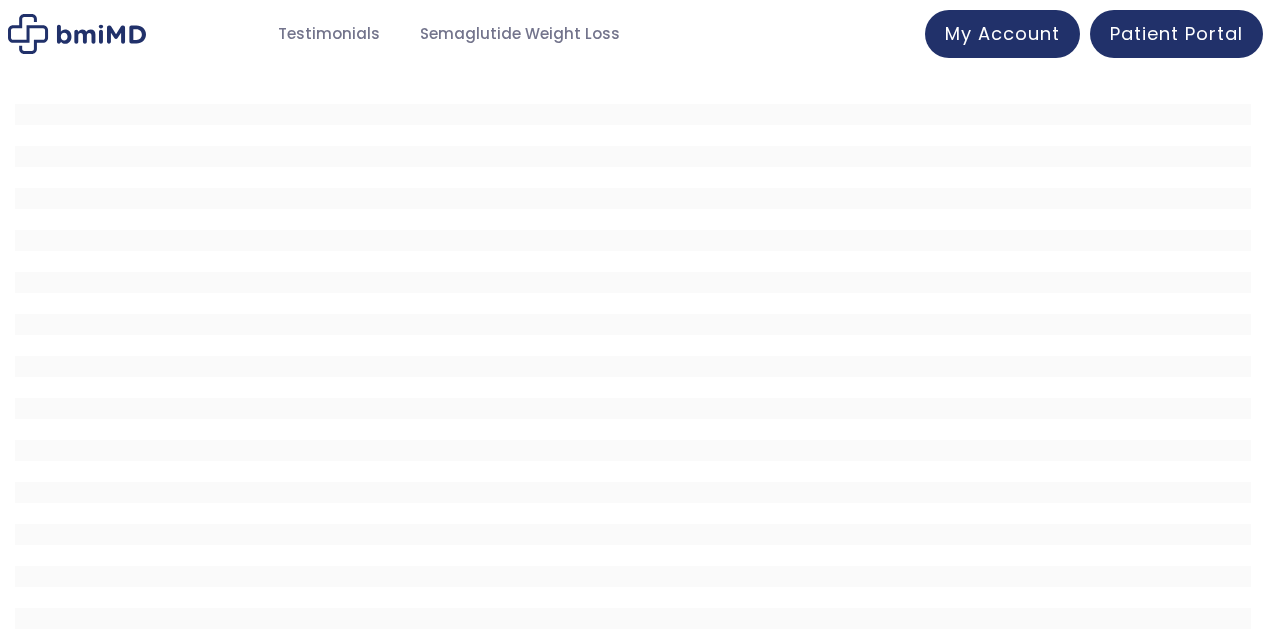 scroll, scrollTop: 0, scrollLeft: 0, axis: both 